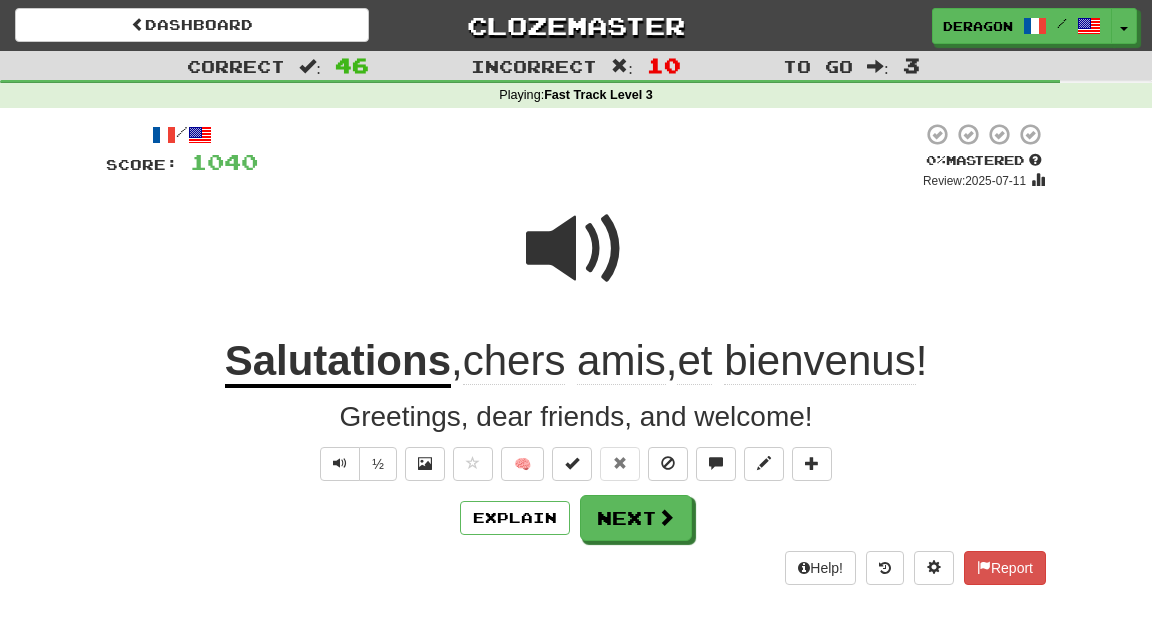 scroll, scrollTop: 0, scrollLeft: 0, axis: both 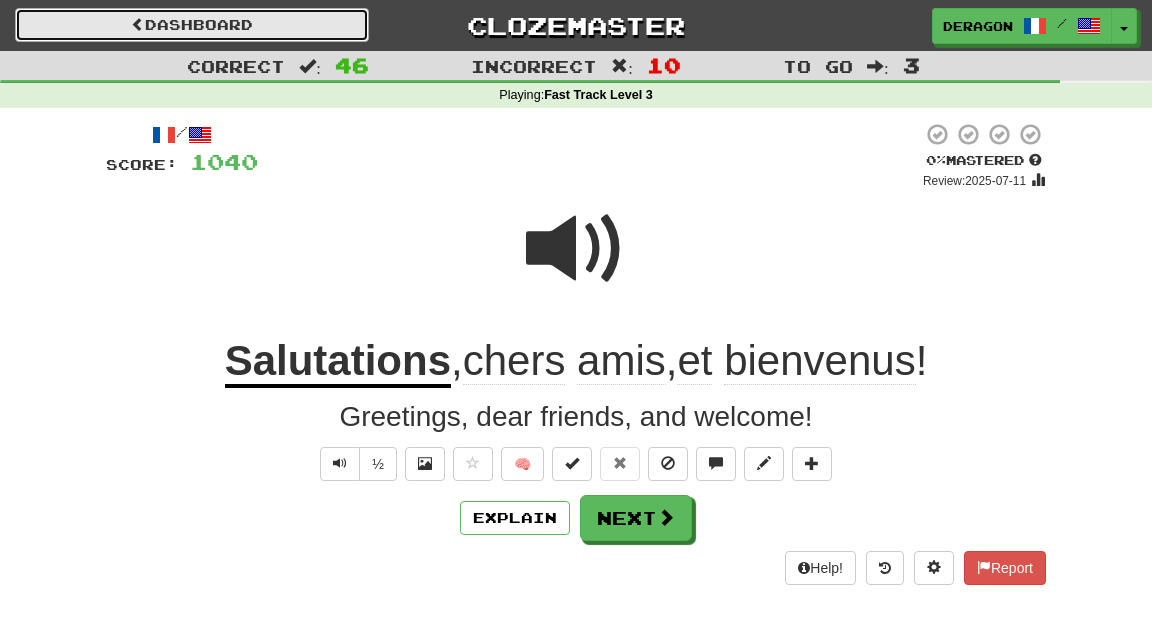 click on "Dashboard" at bounding box center [192, 25] 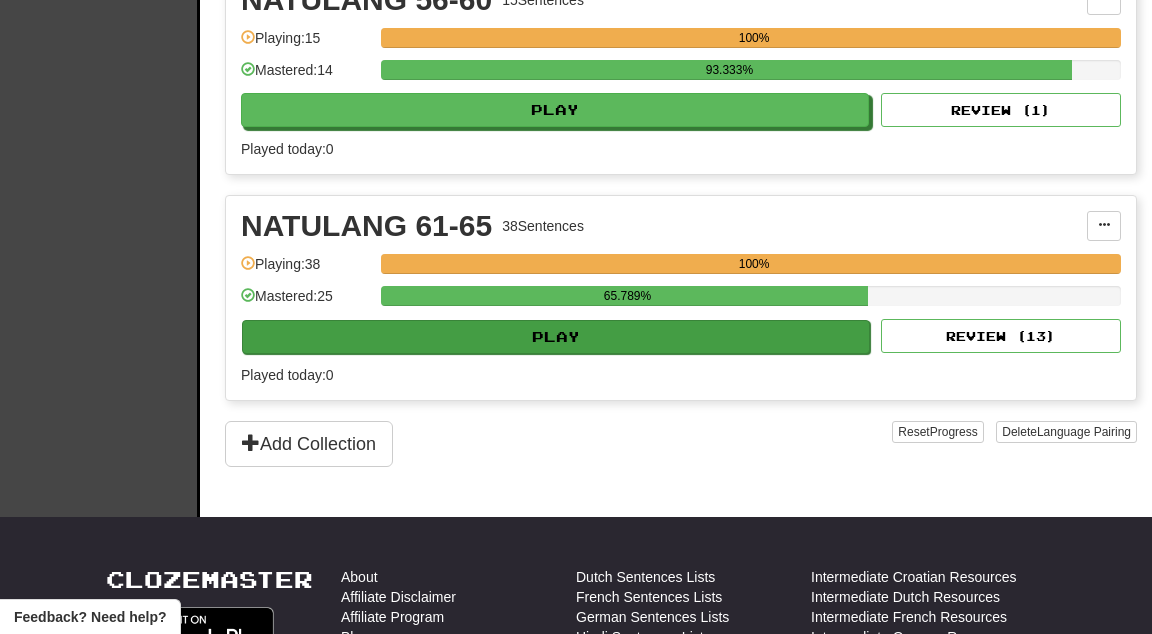 scroll, scrollTop: 3190, scrollLeft: 0, axis: vertical 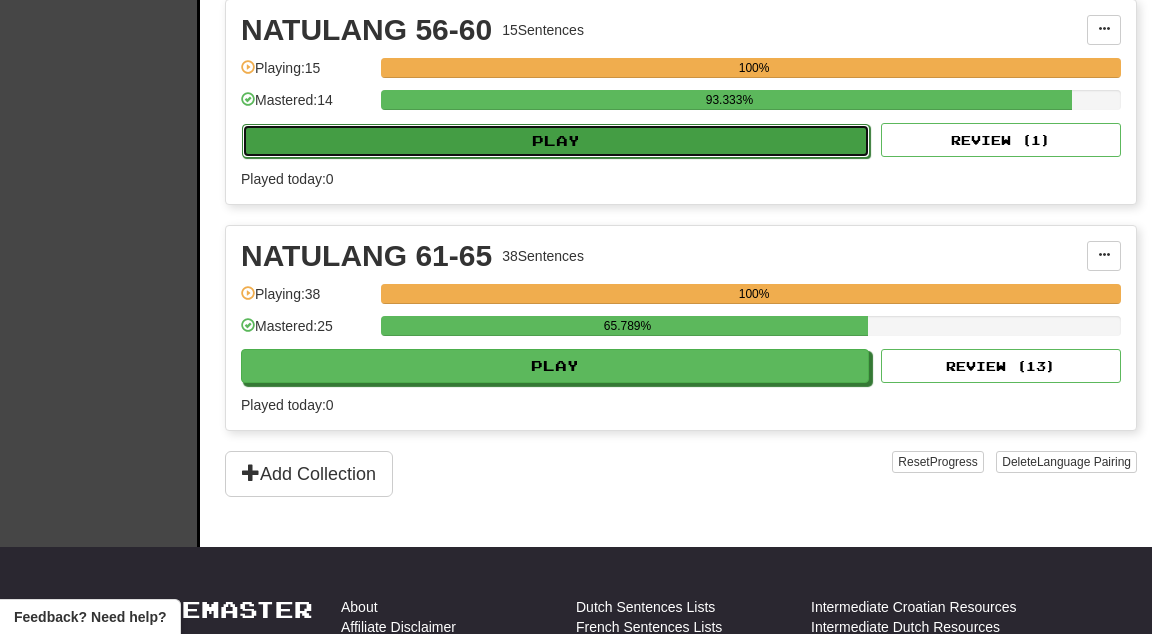 click on "Play" at bounding box center [556, 141] 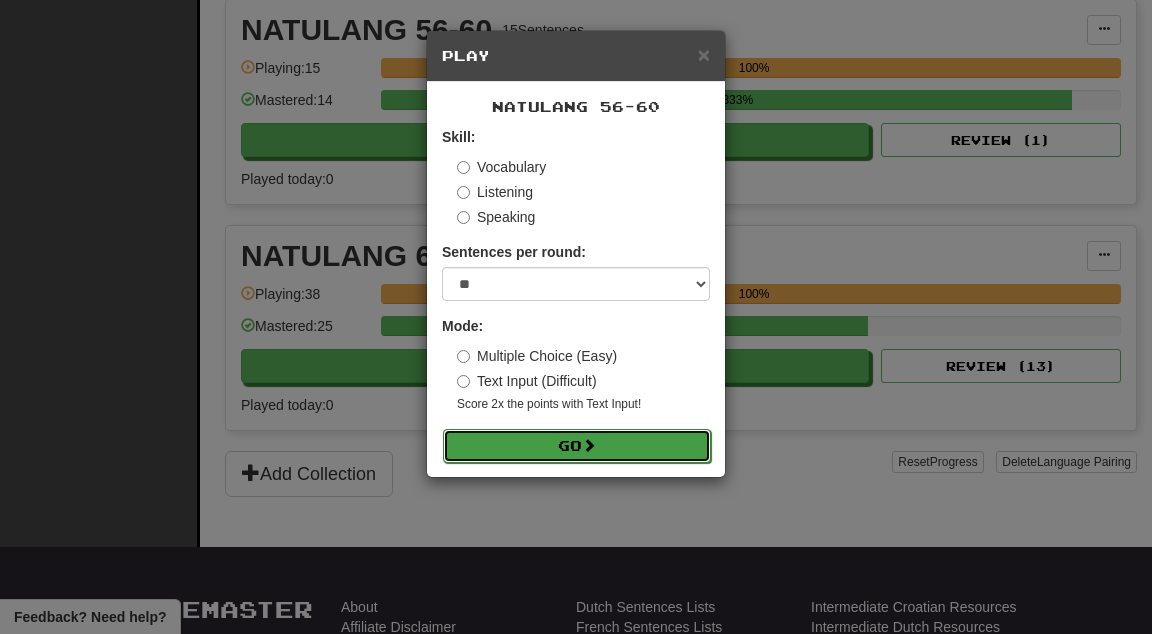 click on "Go" at bounding box center [577, 446] 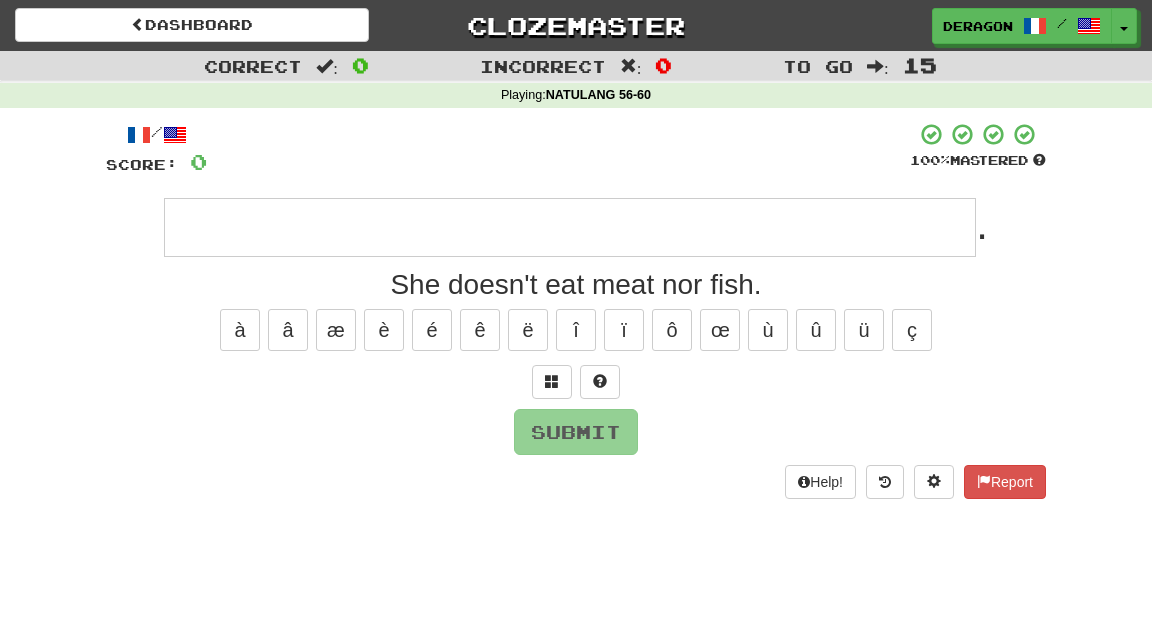 scroll, scrollTop: 0, scrollLeft: 0, axis: both 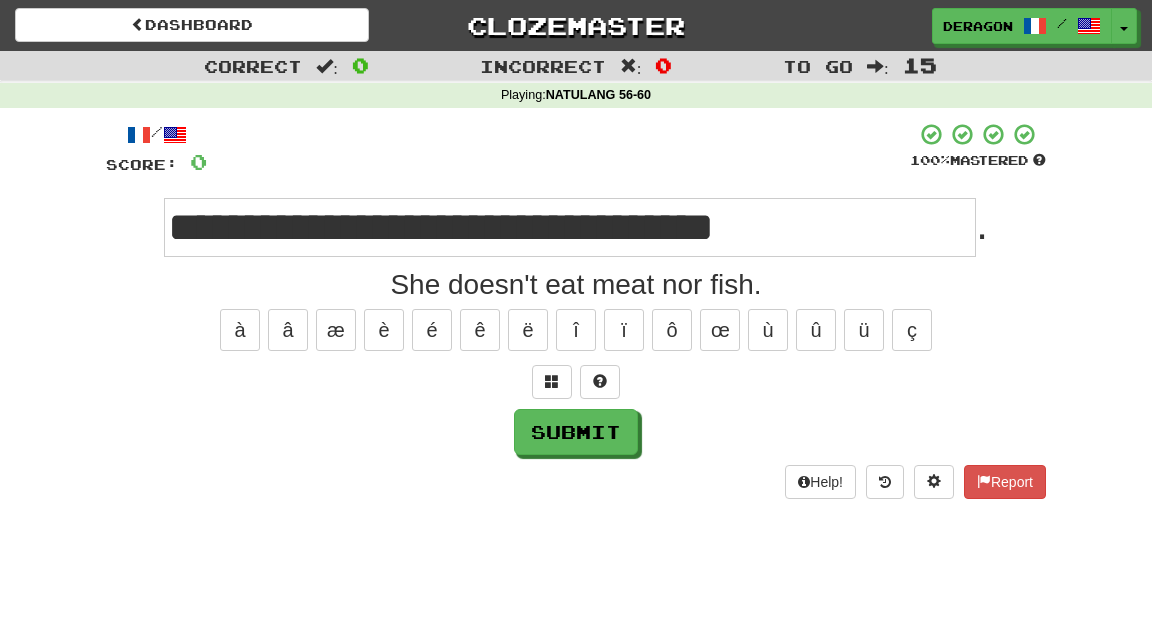 click on "**********" at bounding box center (570, 227) 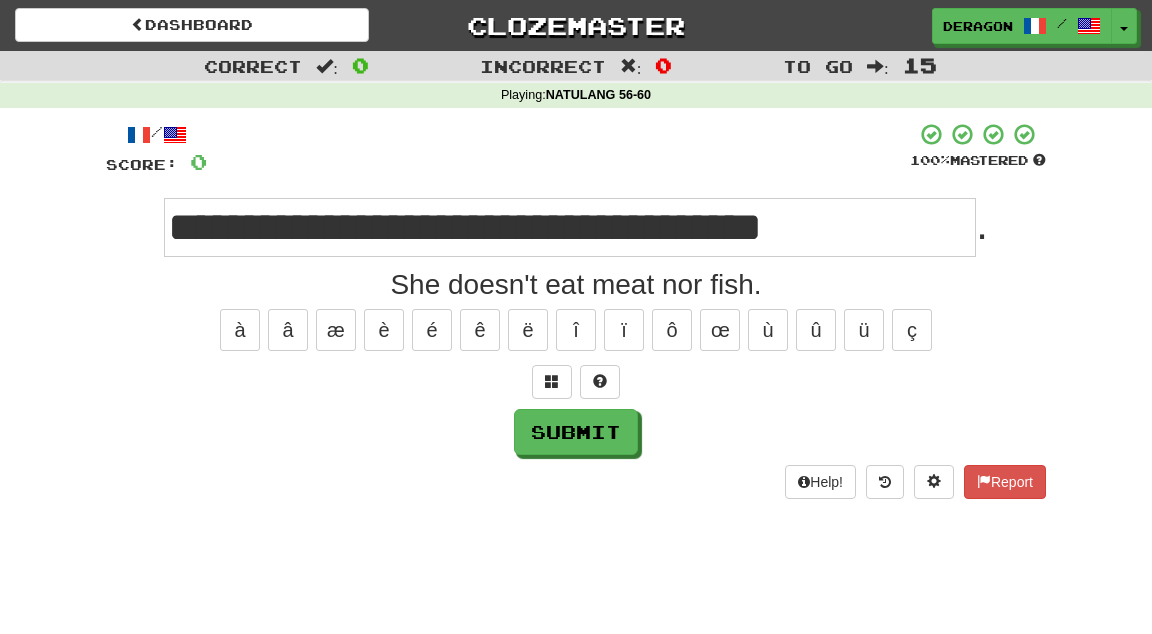 click on "**********" at bounding box center (570, 227) 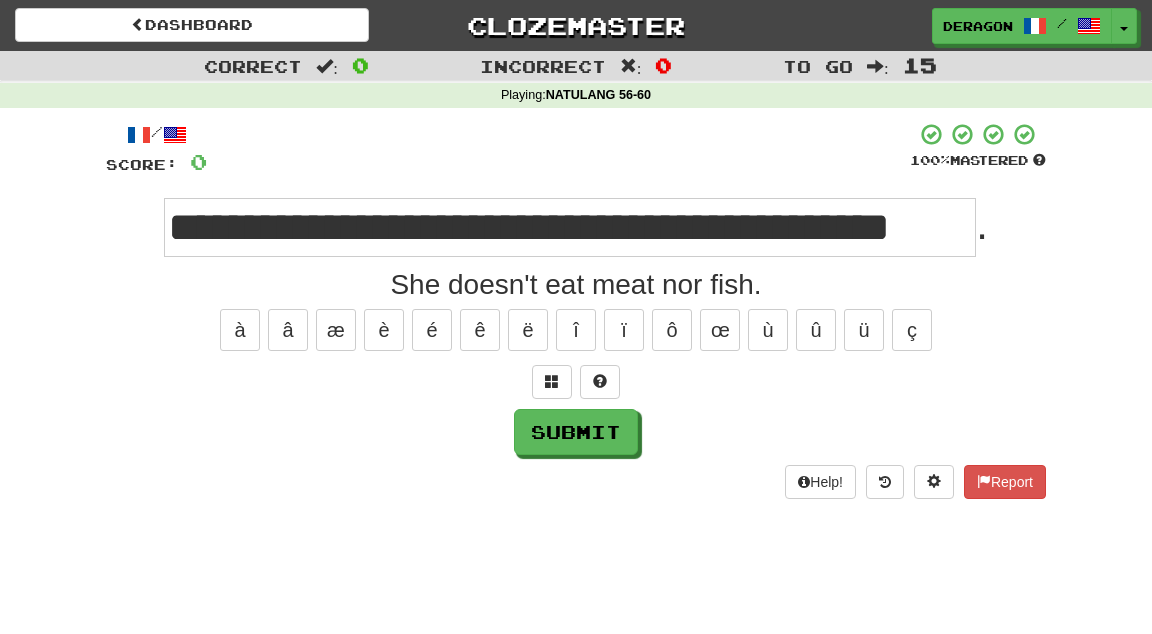 scroll, scrollTop: 0, scrollLeft: 40, axis: horizontal 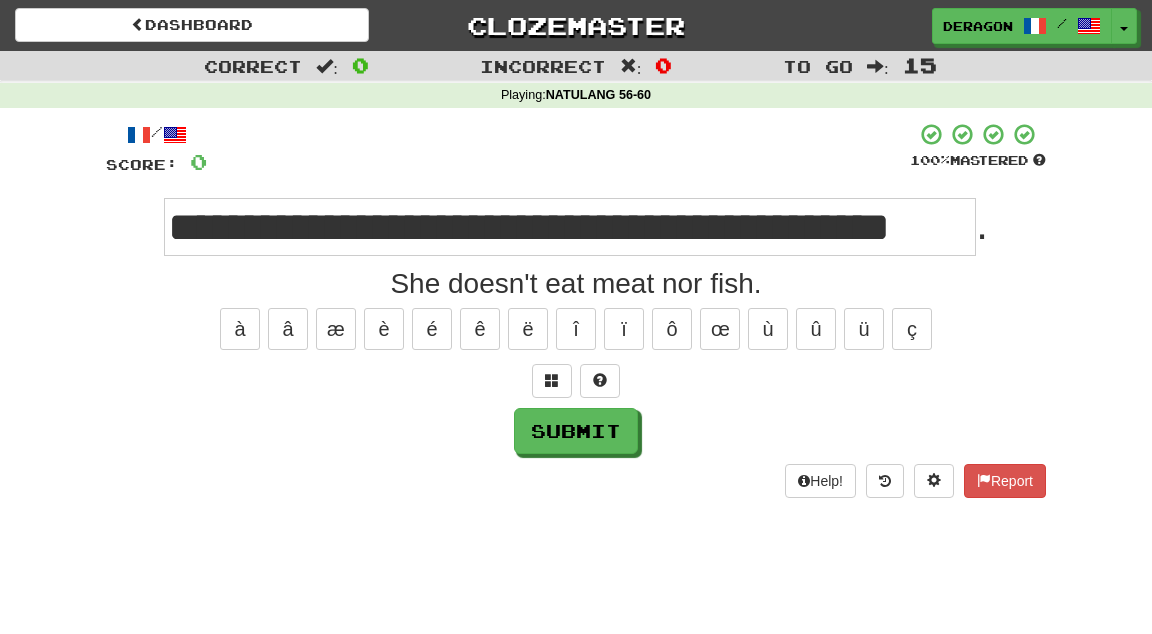 type on "**********" 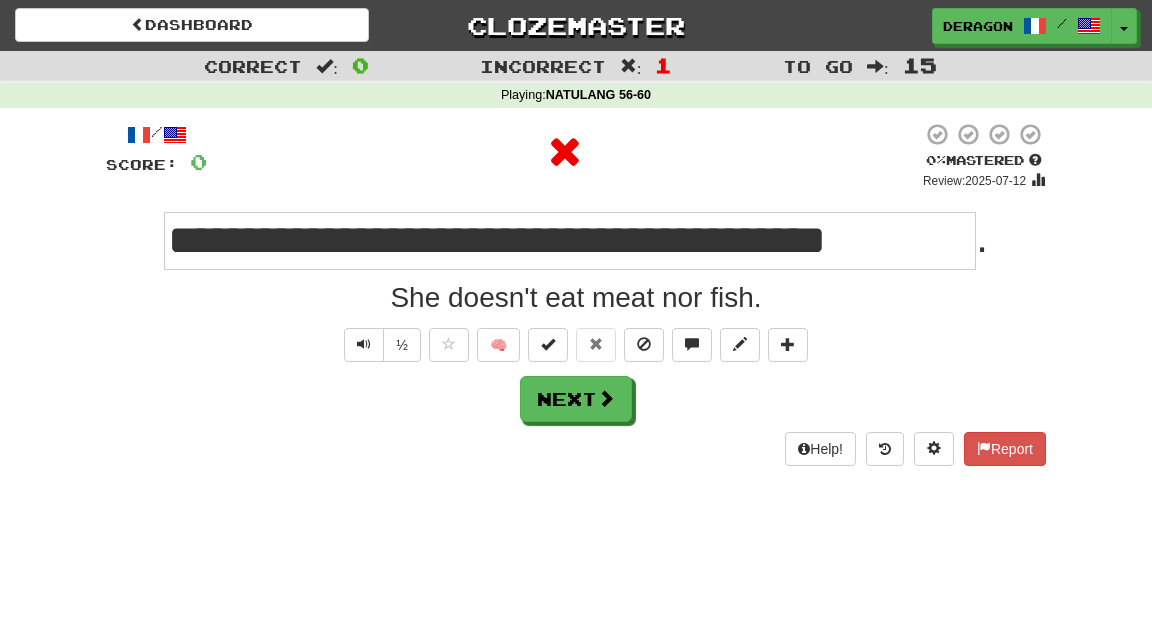 scroll, scrollTop: 0, scrollLeft: 0, axis: both 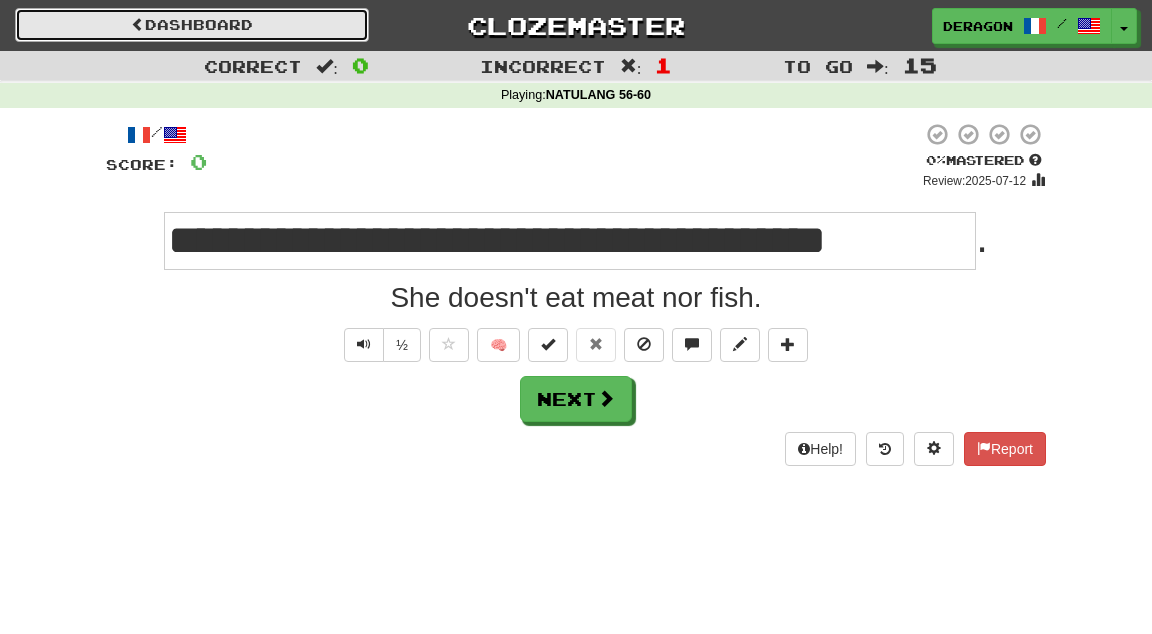 click on "Dashboard" at bounding box center [192, 25] 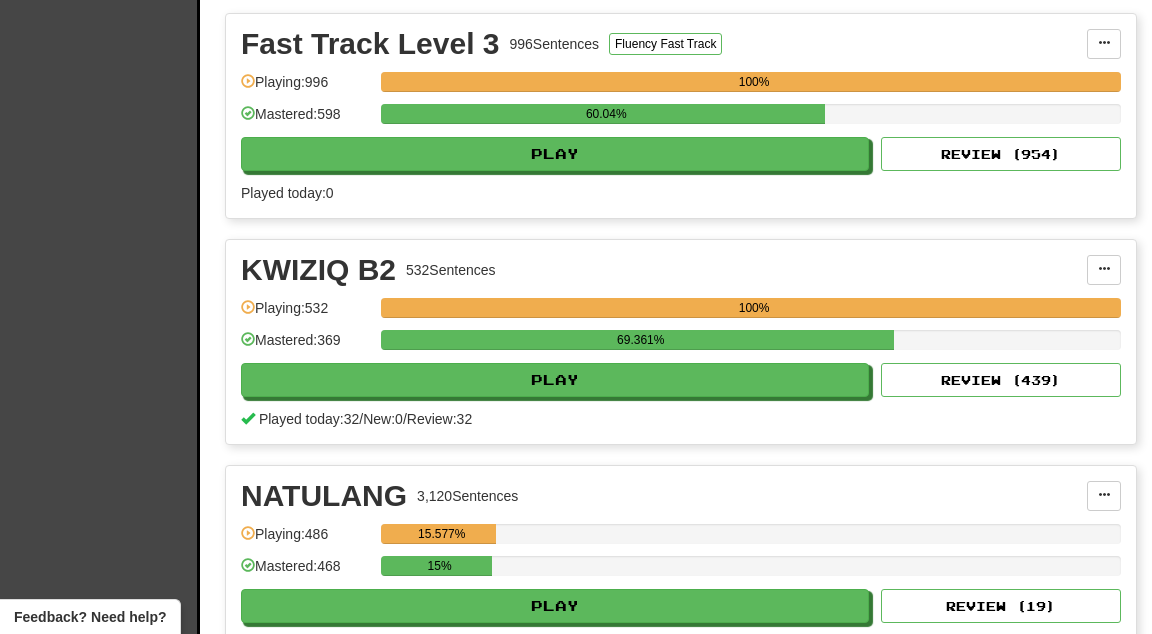 scroll, scrollTop: 459, scrollLeft: 0, axis: vertical 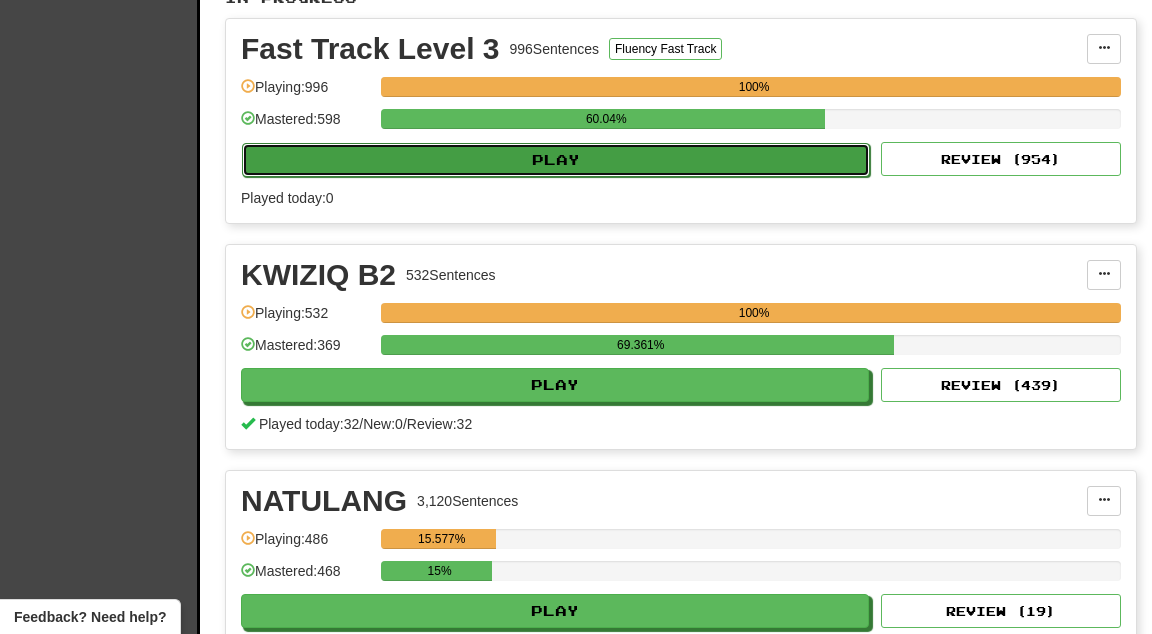 click on "Play" at bounding box center (556, 160) 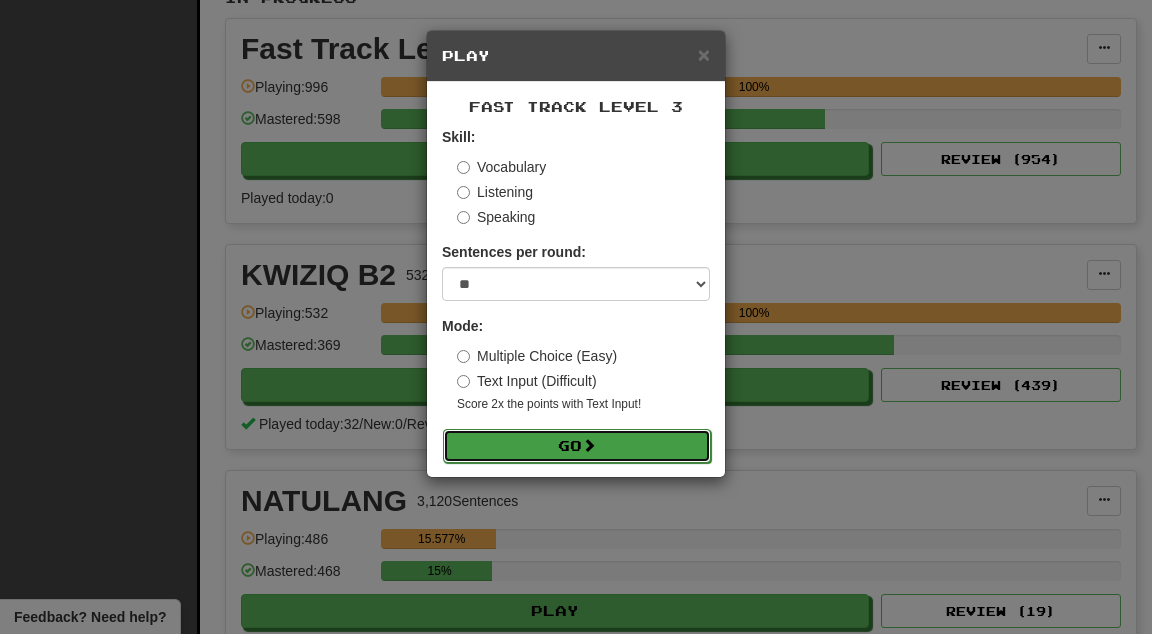 click on "Go" at bounding box center (577, 446) 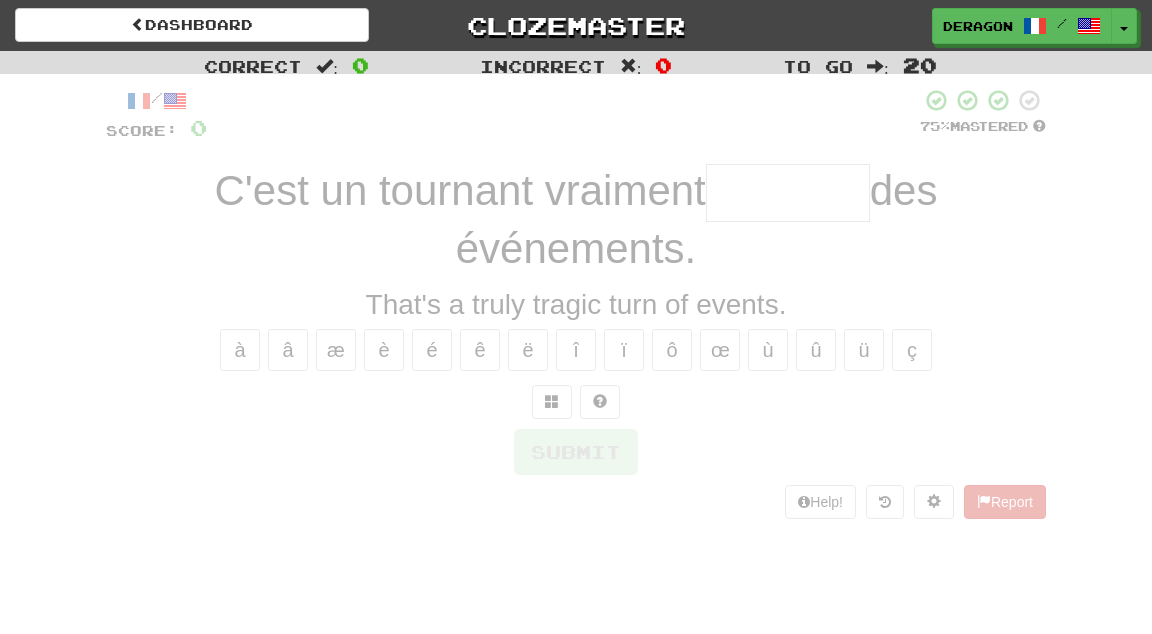 scroll, scrollTop: 0, scrollLeft: 0, axis: both 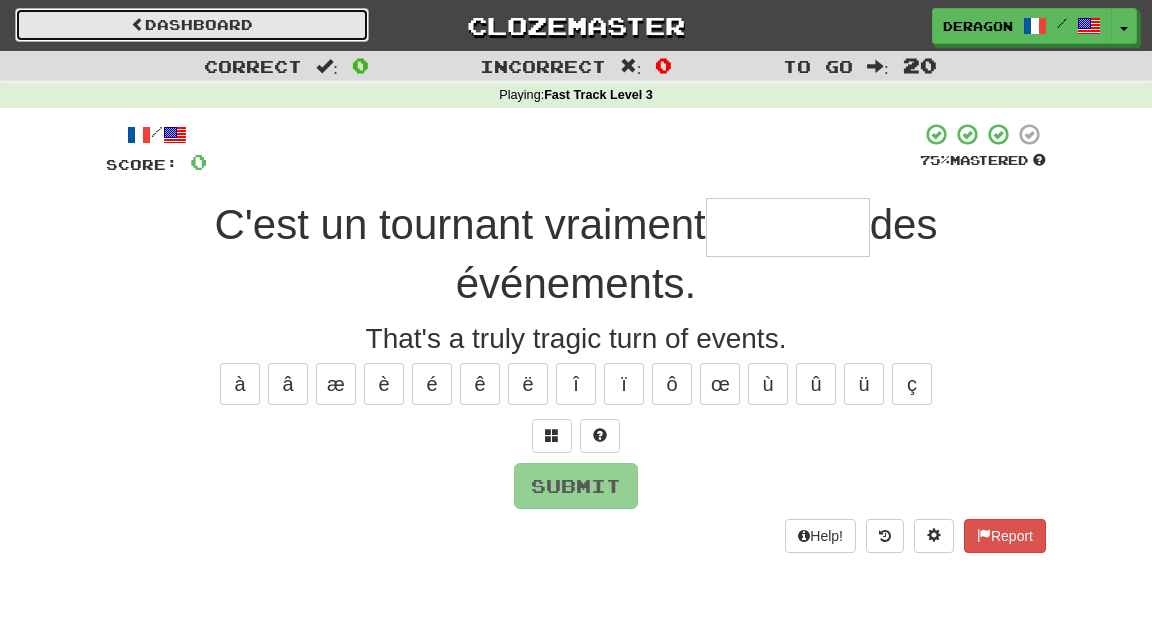 click on "Dashboard" at bounding box center [192, 25] 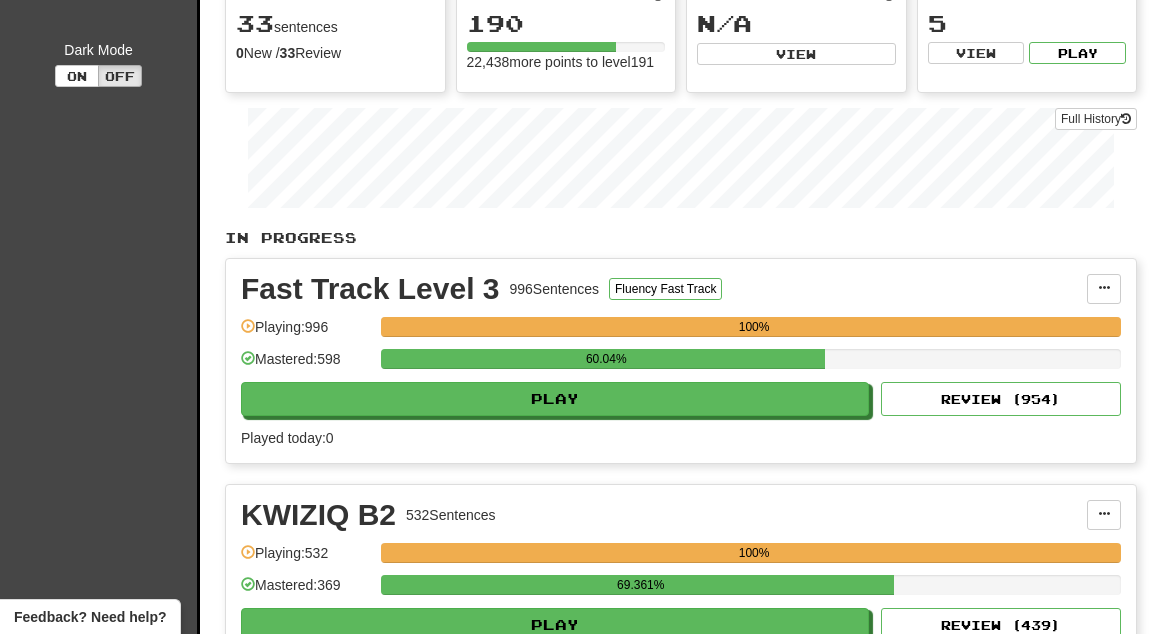 scroll, scrollTop: 291, scrollLeft: 0, axis: vertical 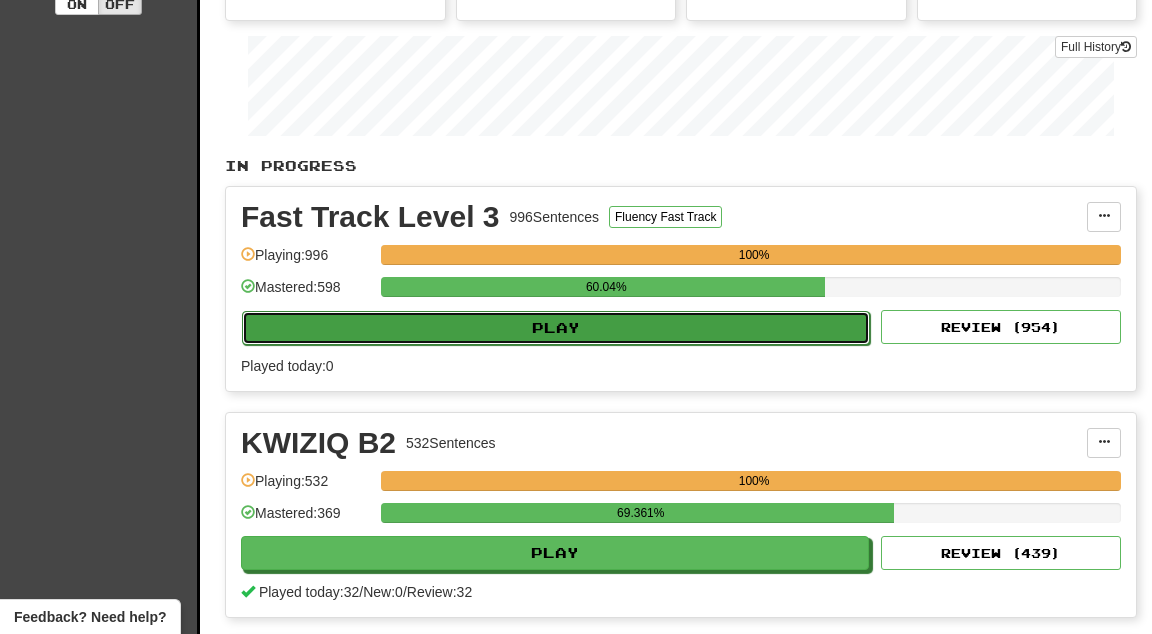 click on "Play" at bounding box center [556, 328] 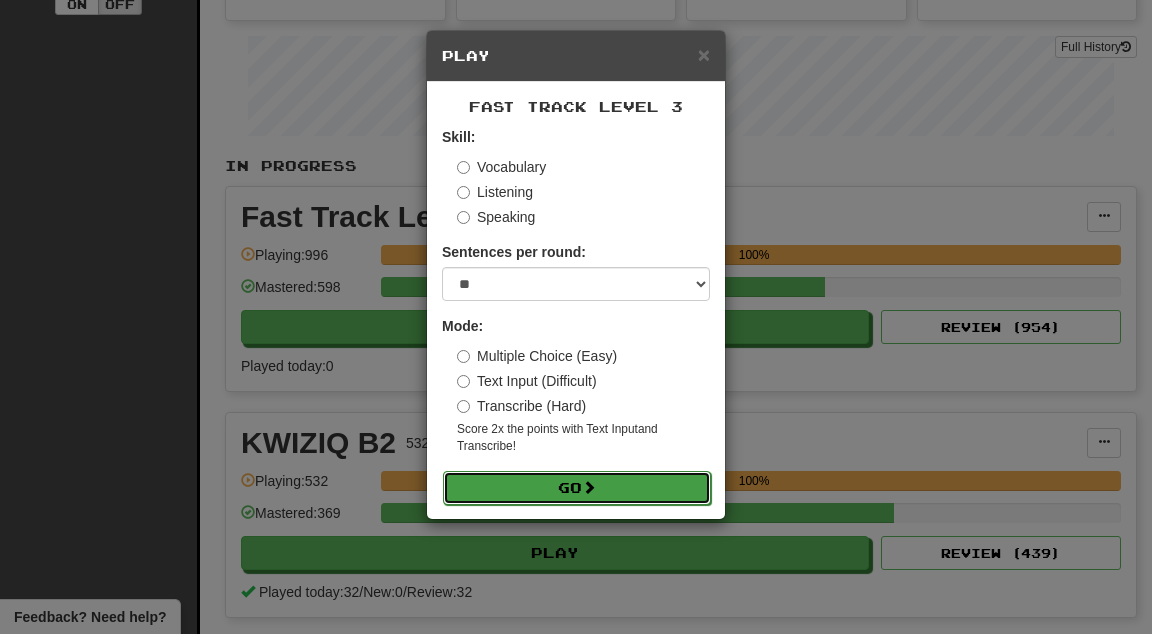 click on "Go" at bounding box center (577, 488) 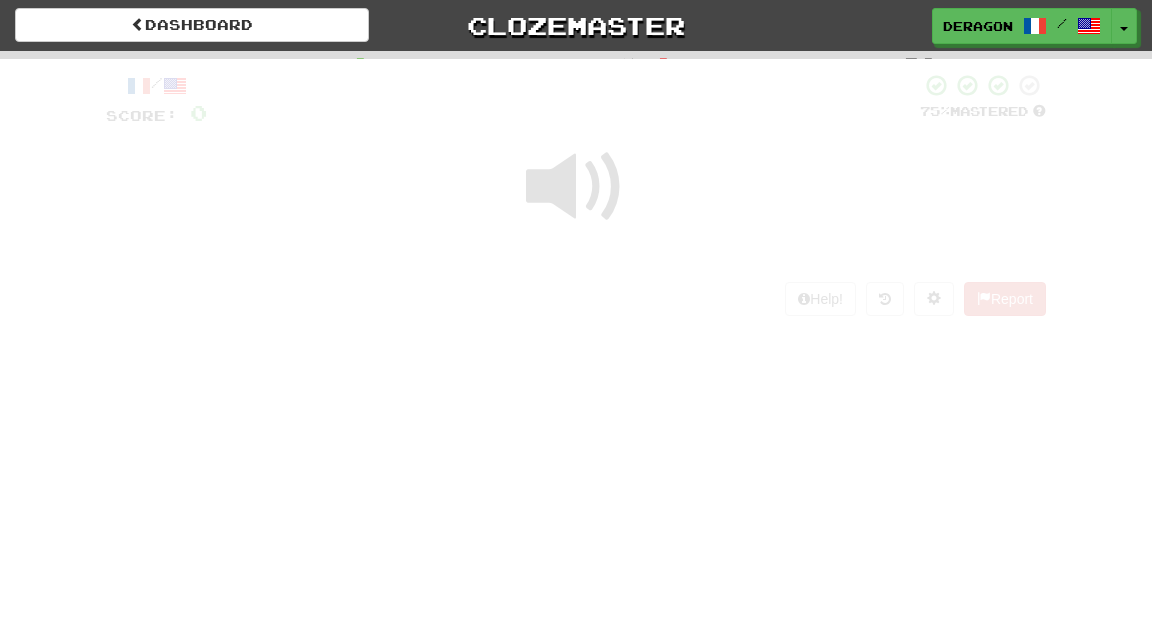 scroll, scrollTop: 0, scrollLeft: 0, axis: both 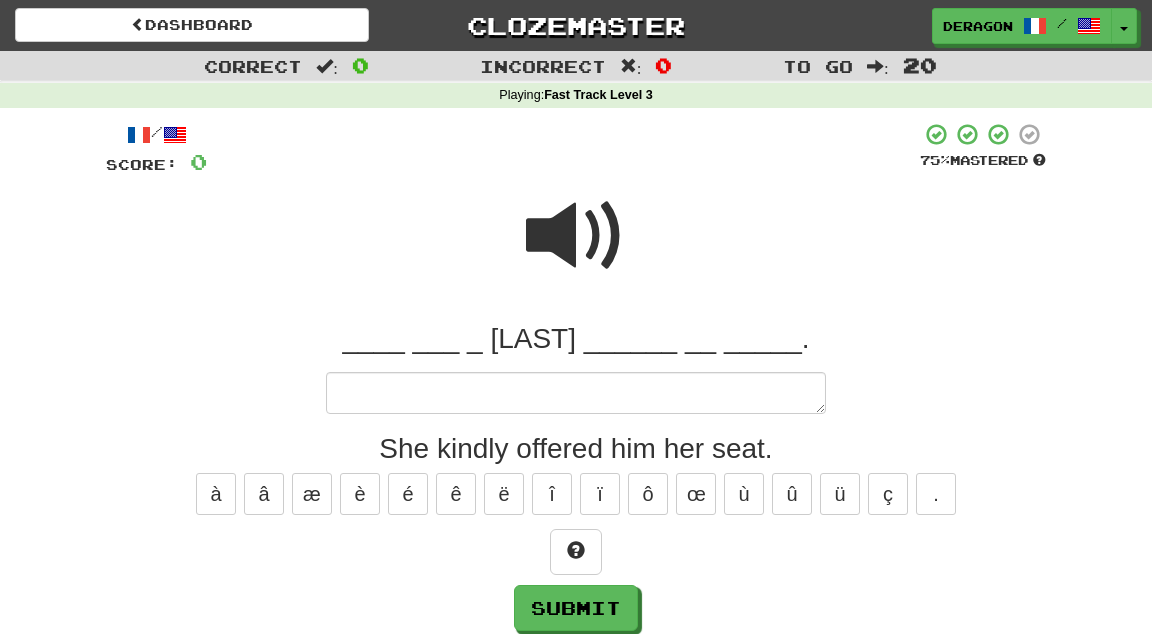 type on "*" 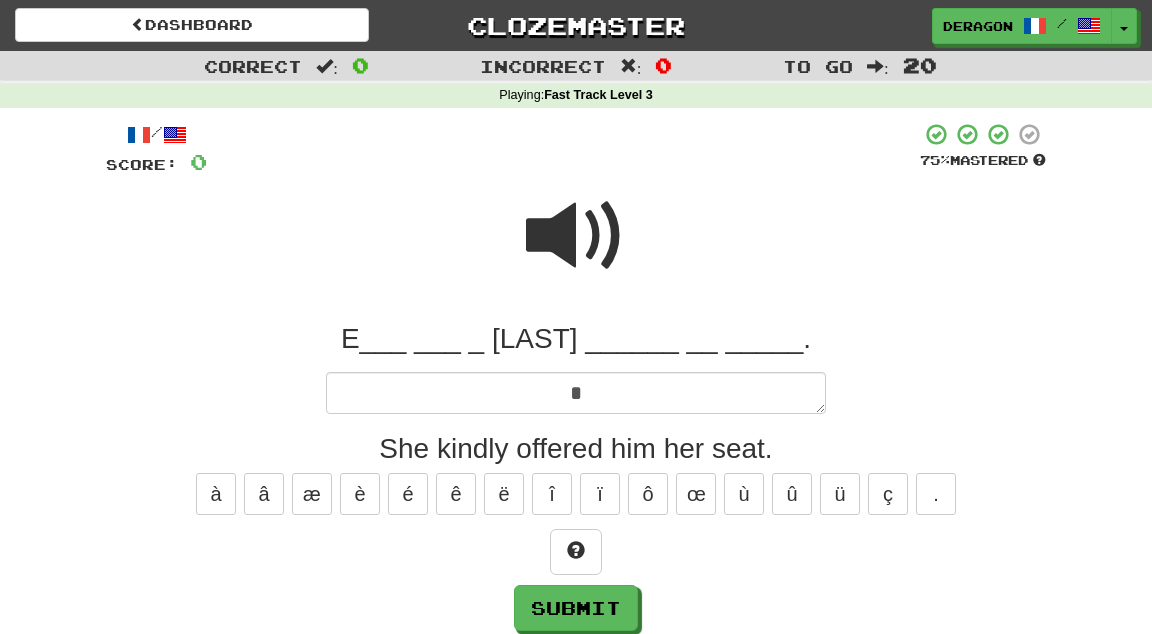 type on "*" 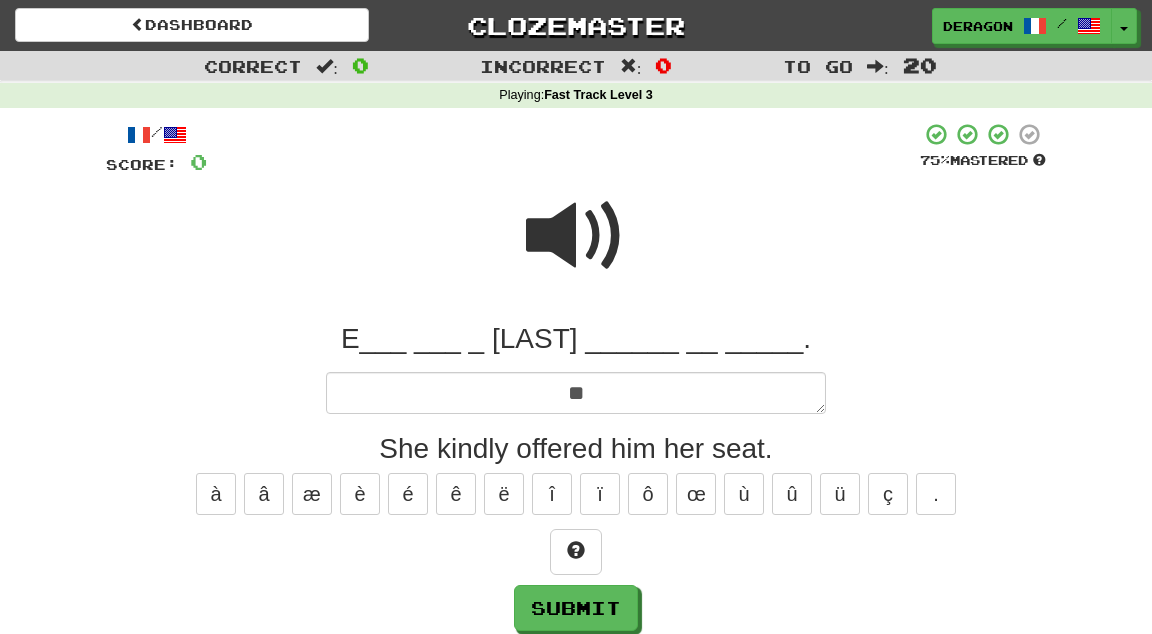 type on "*" 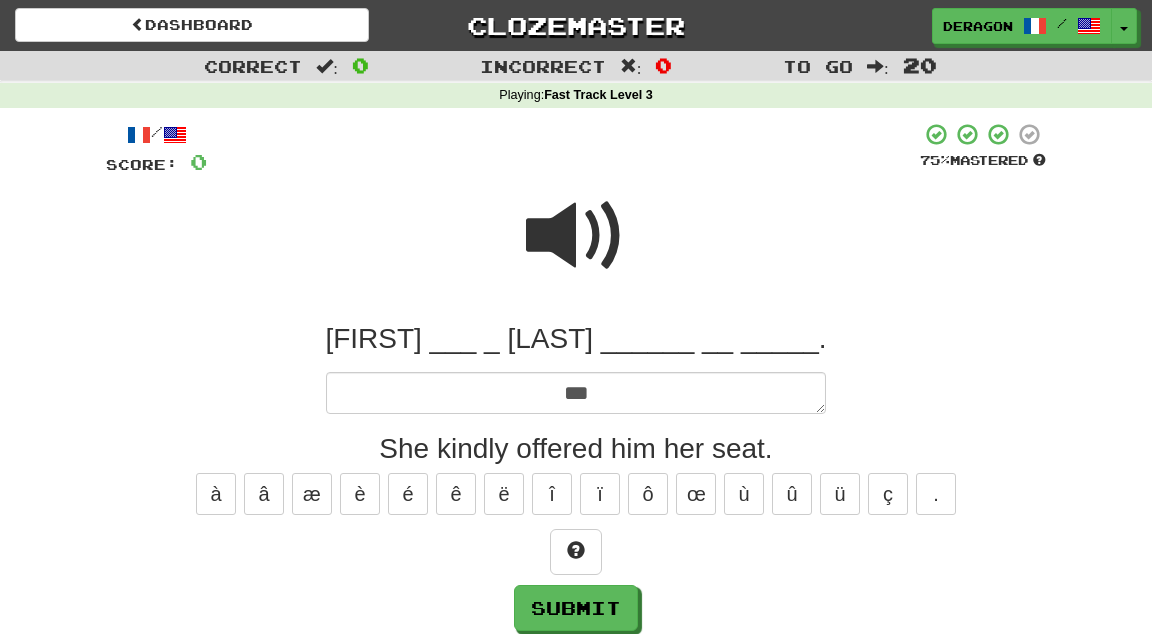 type on "*" 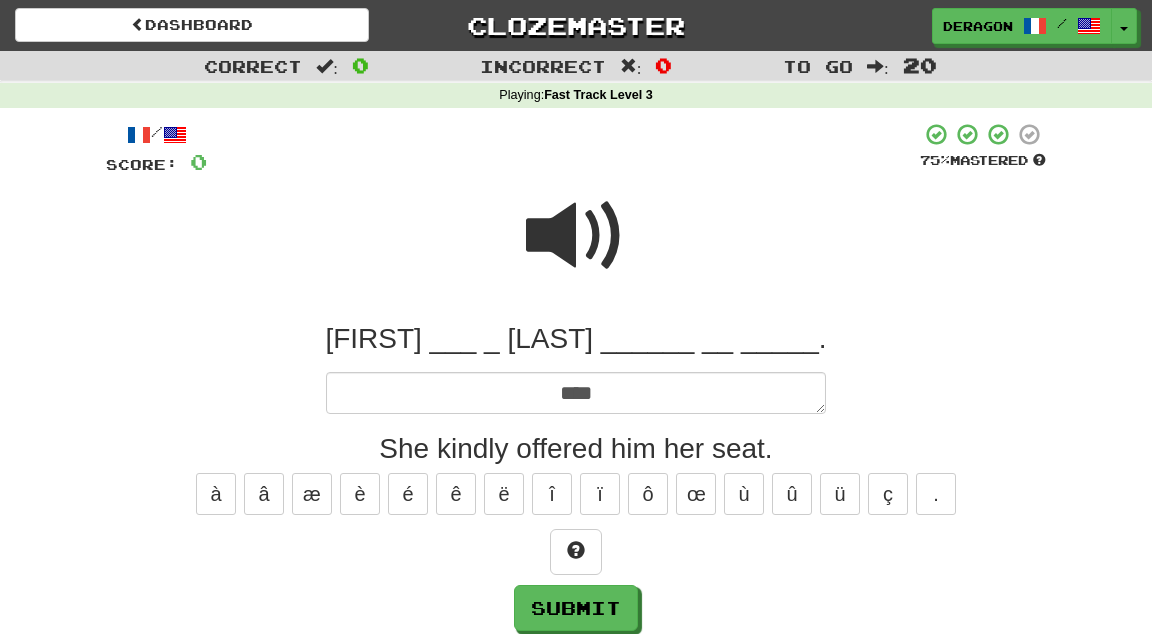 type on "*" 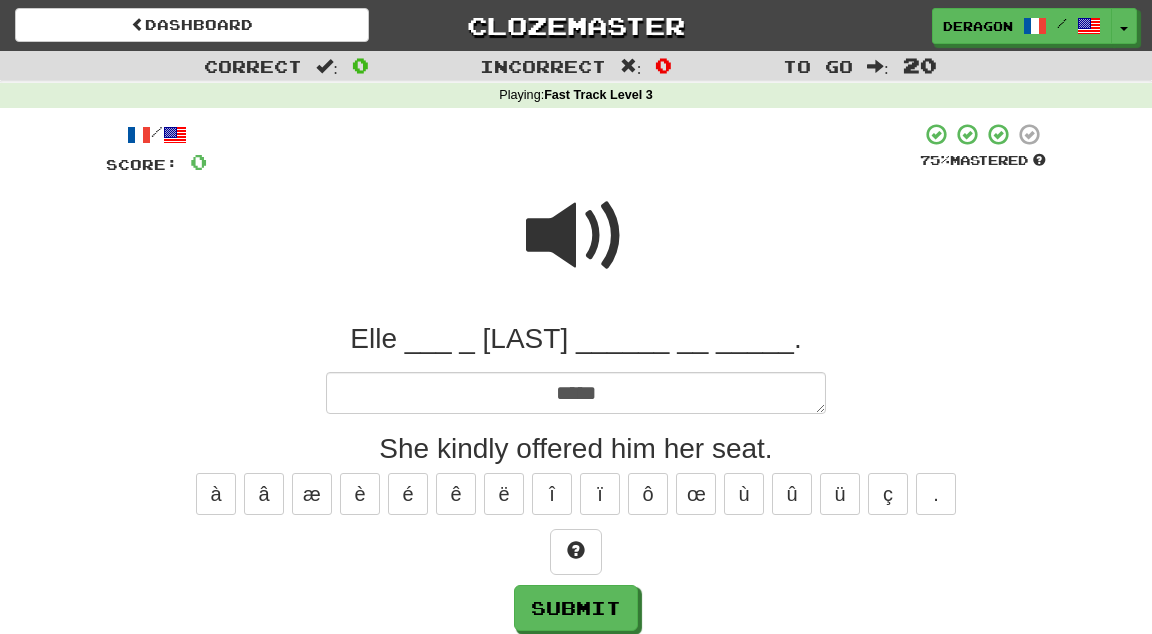 type on "*" 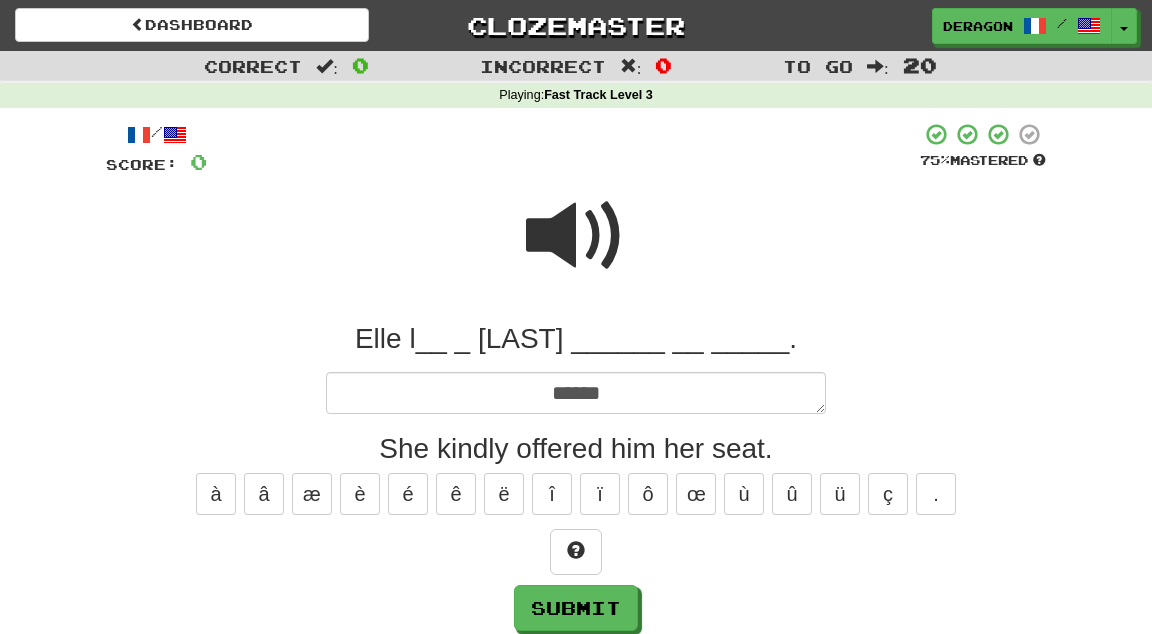 type on "*" 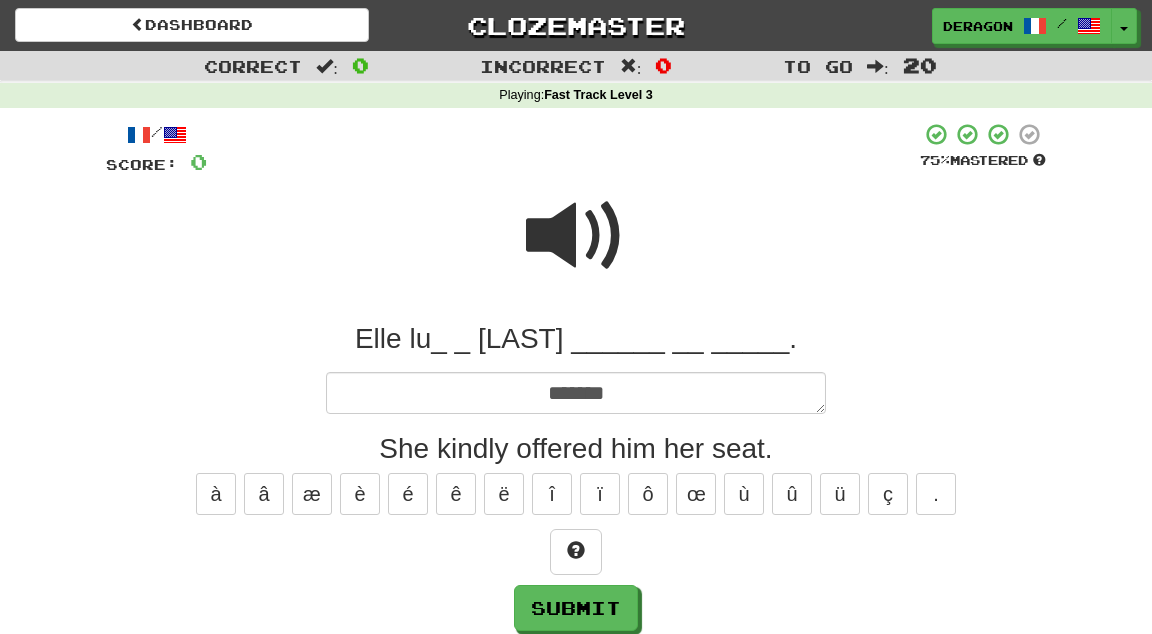 type on "*" 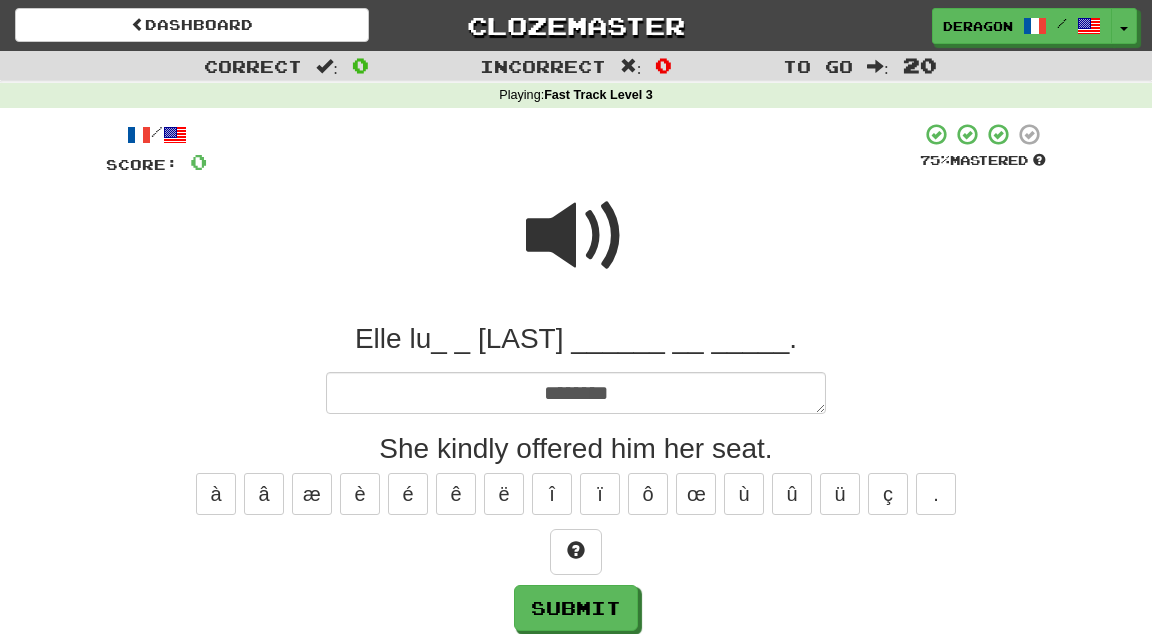 type on "*" 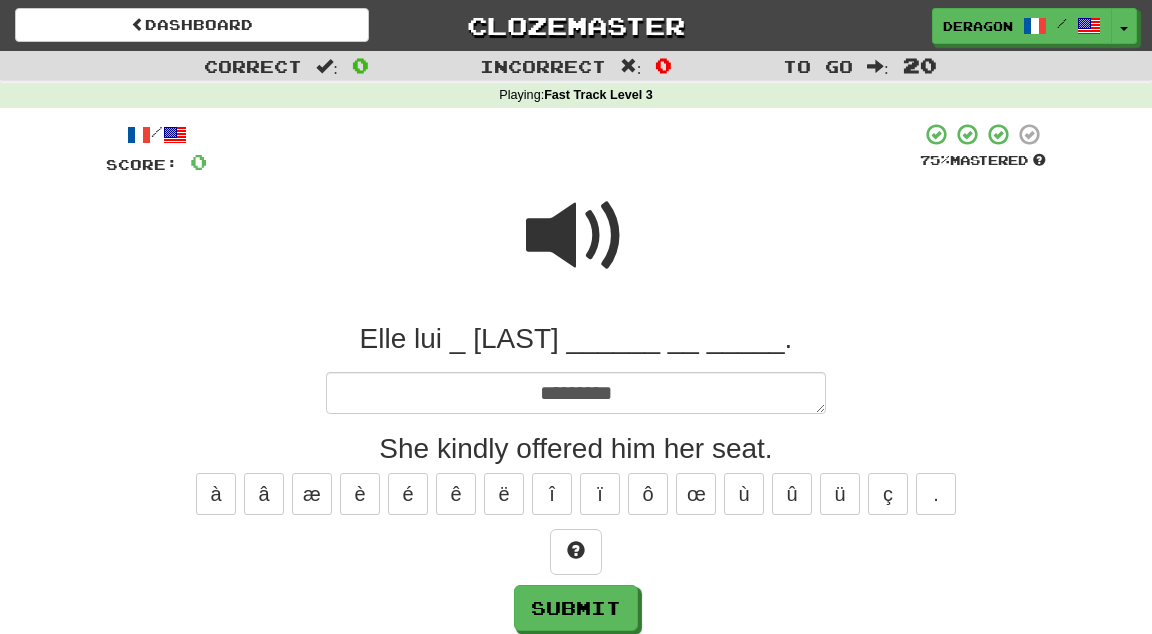 type on "*" 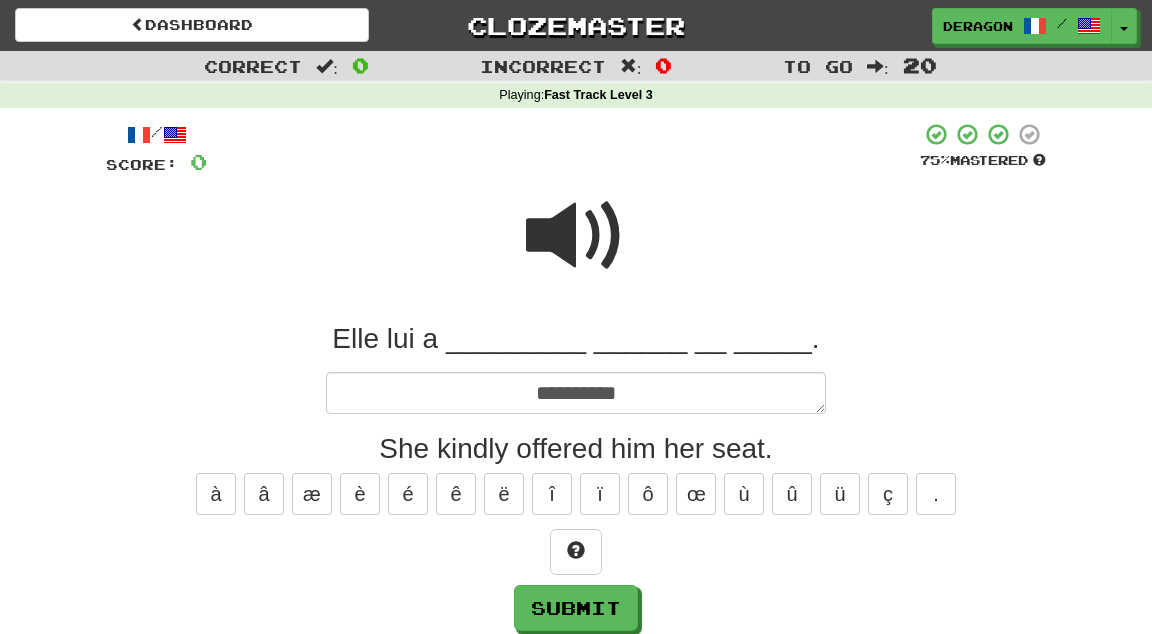 type on "*" 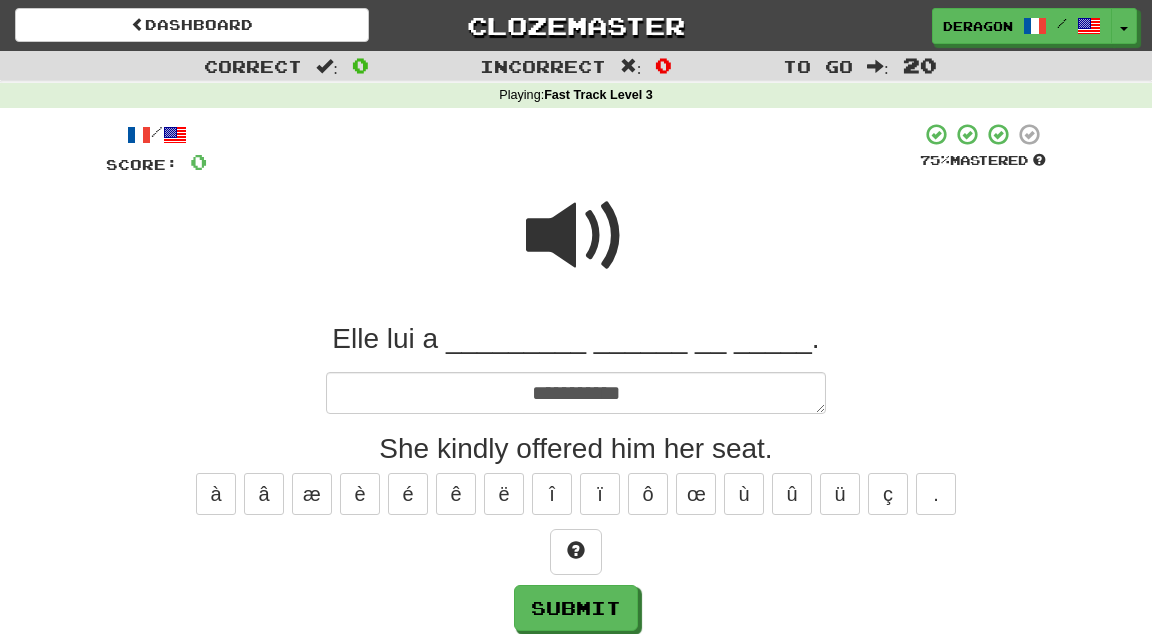 type on "*" 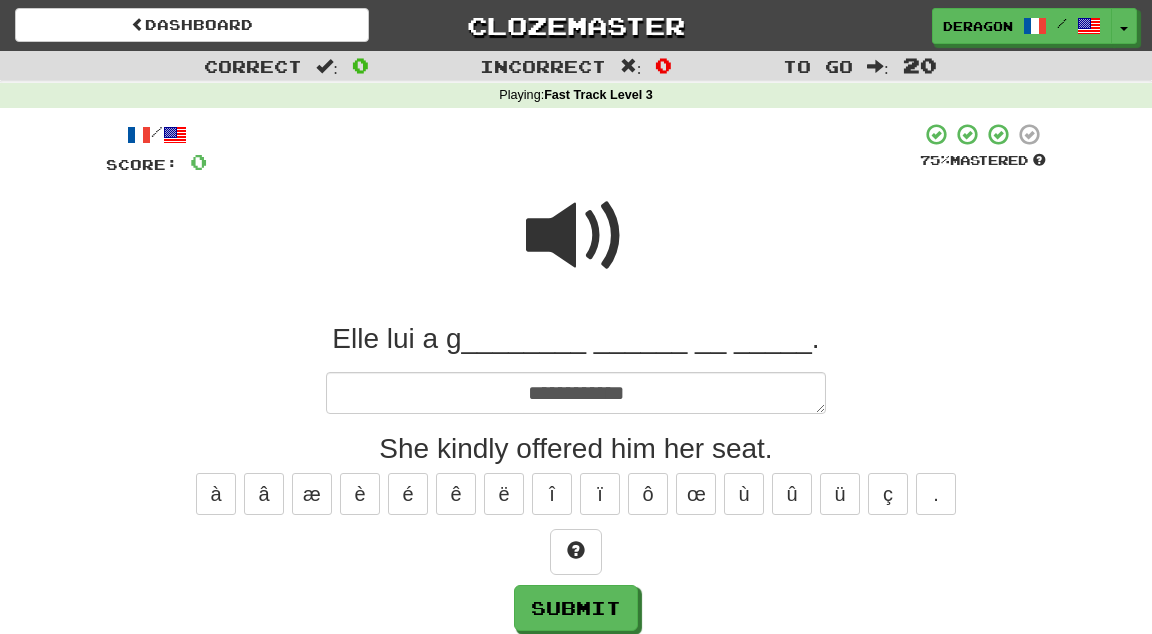 type on "*" 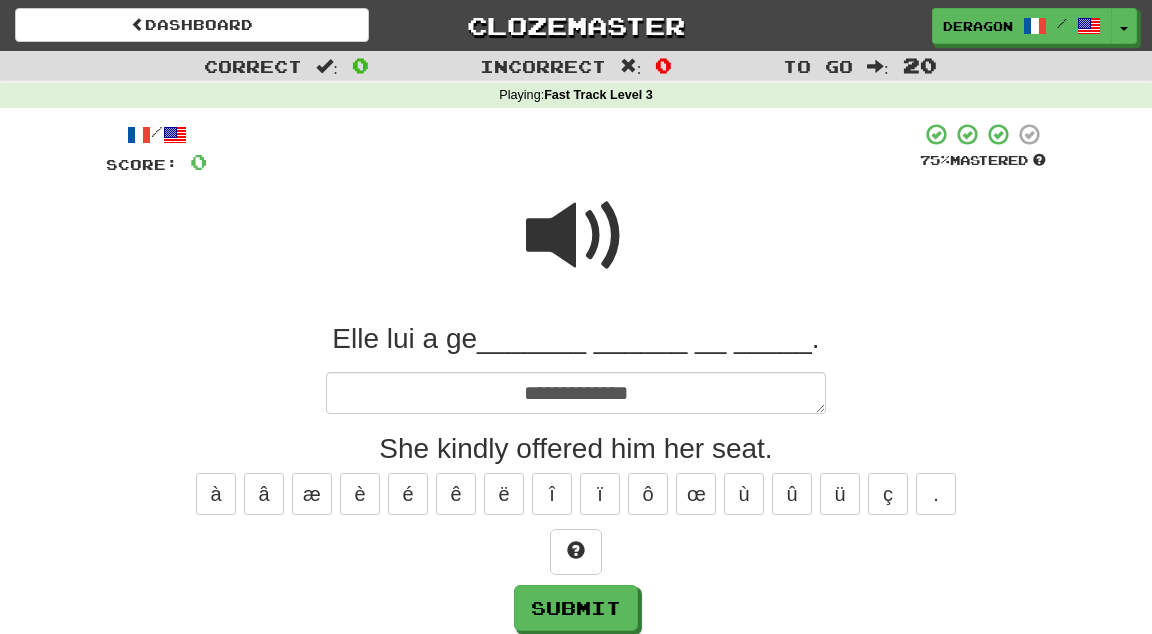 type on "**********" 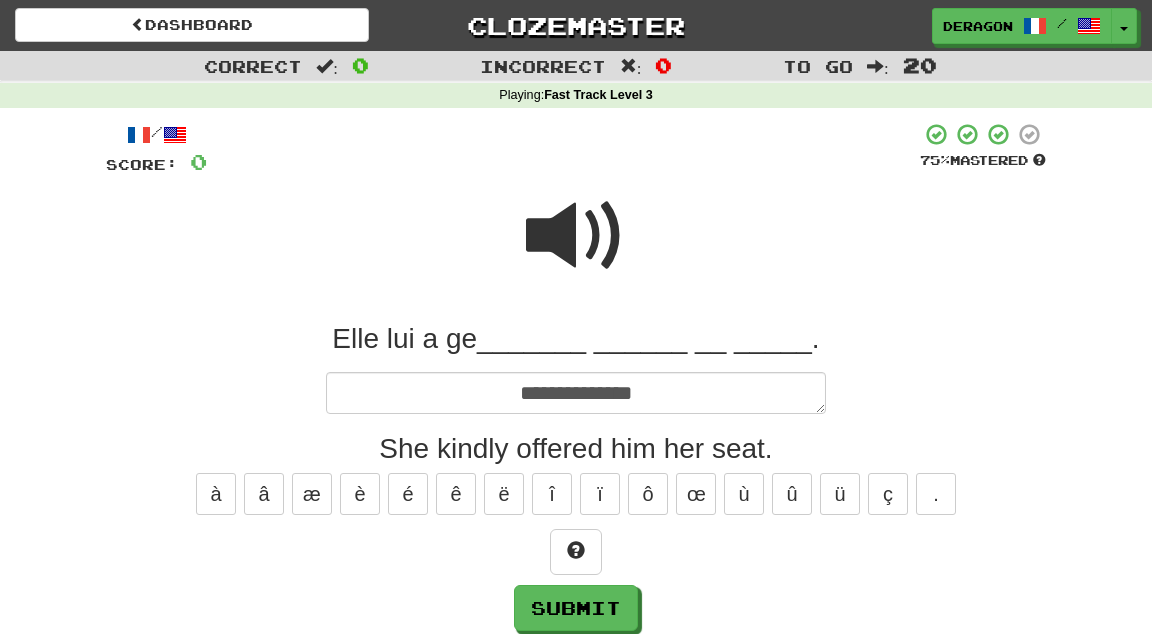 type on "*" 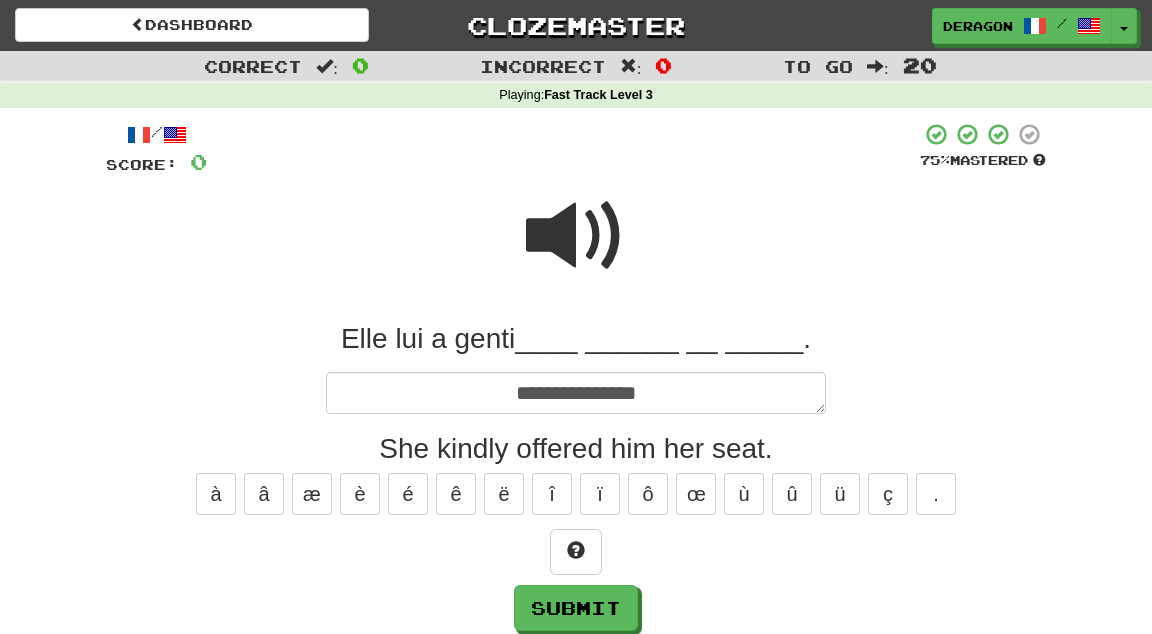 type on "*" 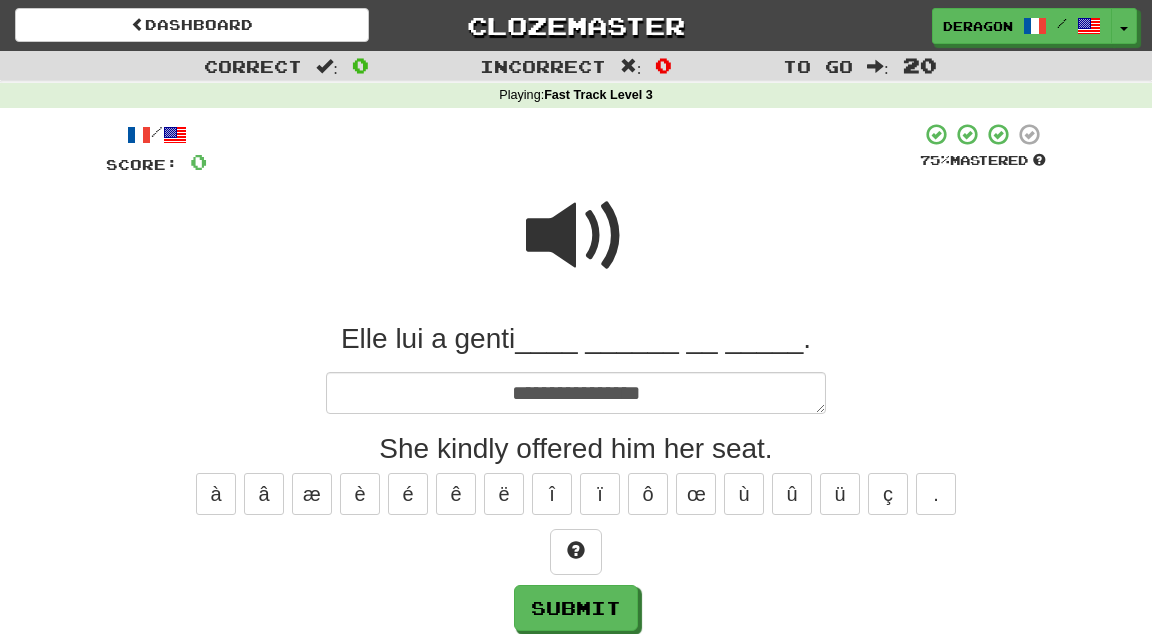 type on "*" 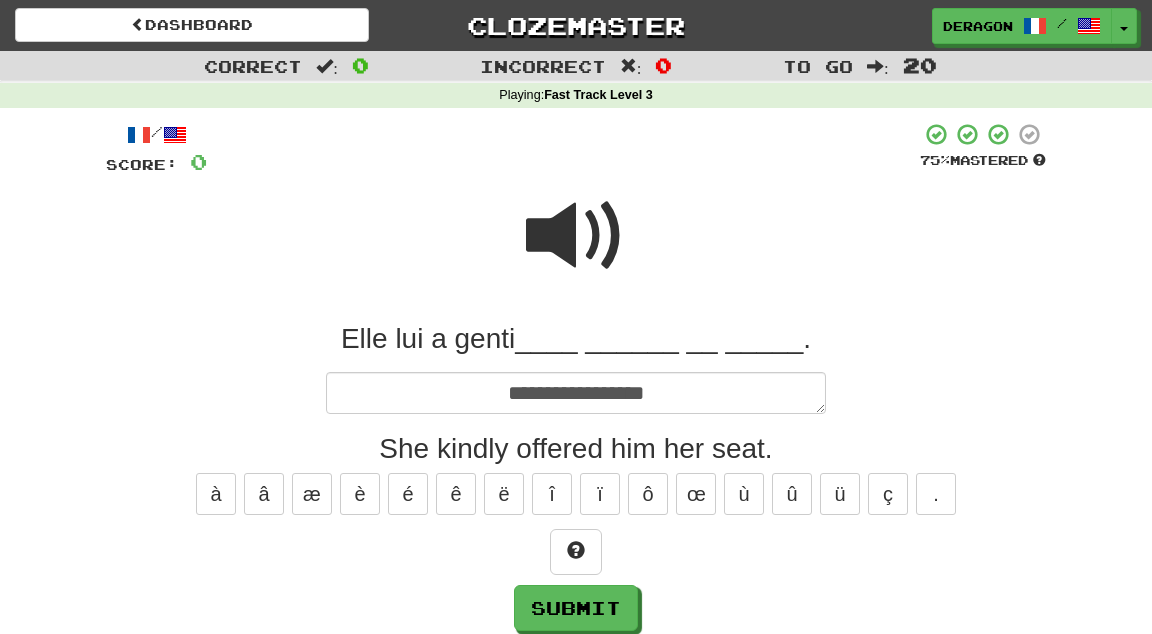 type on "*" 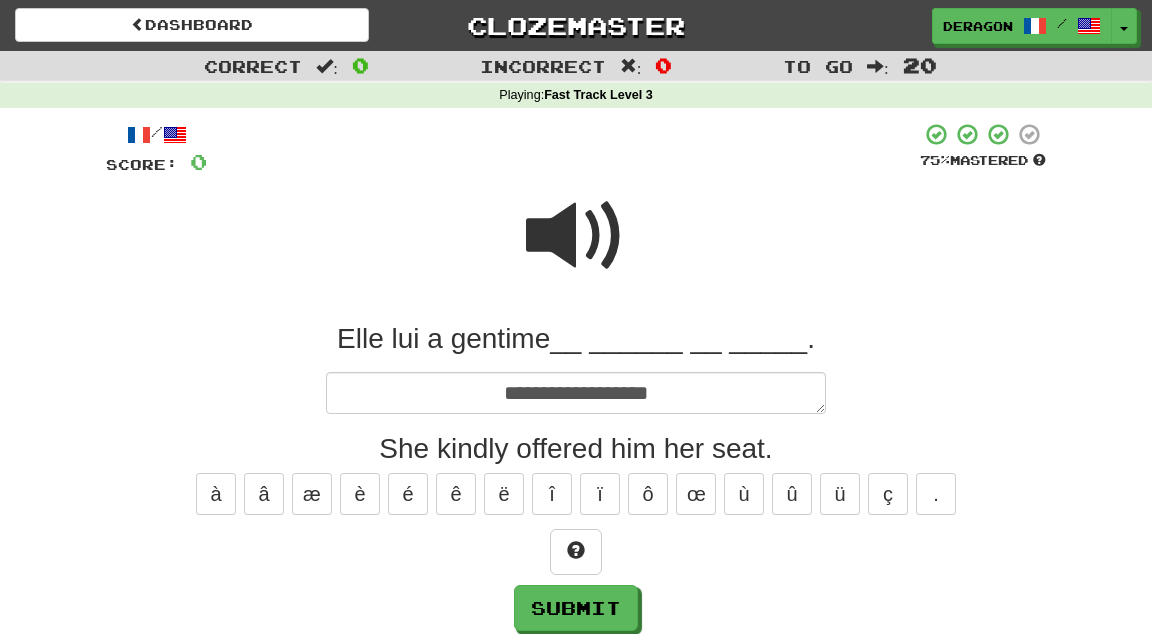 type on "*" 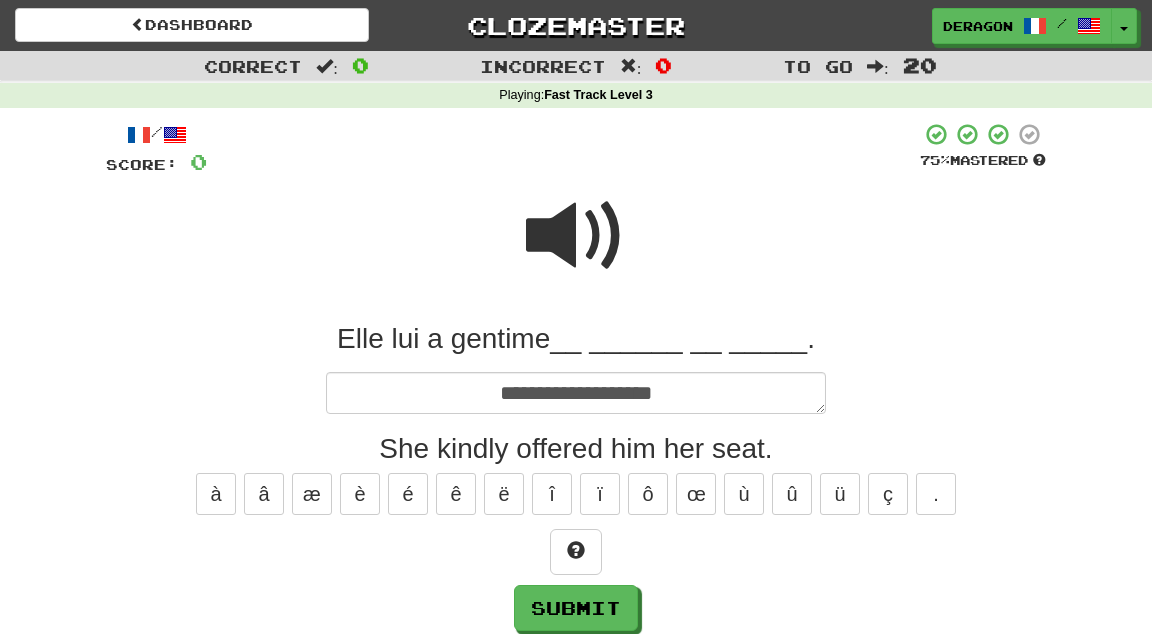 type on "*" 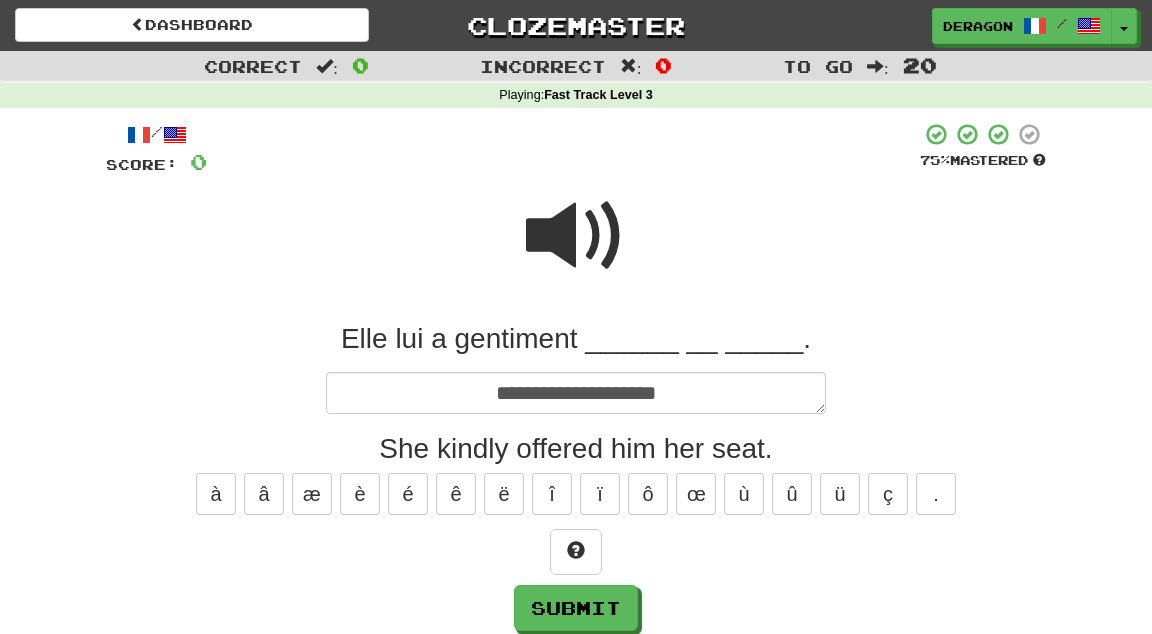 type on "*" 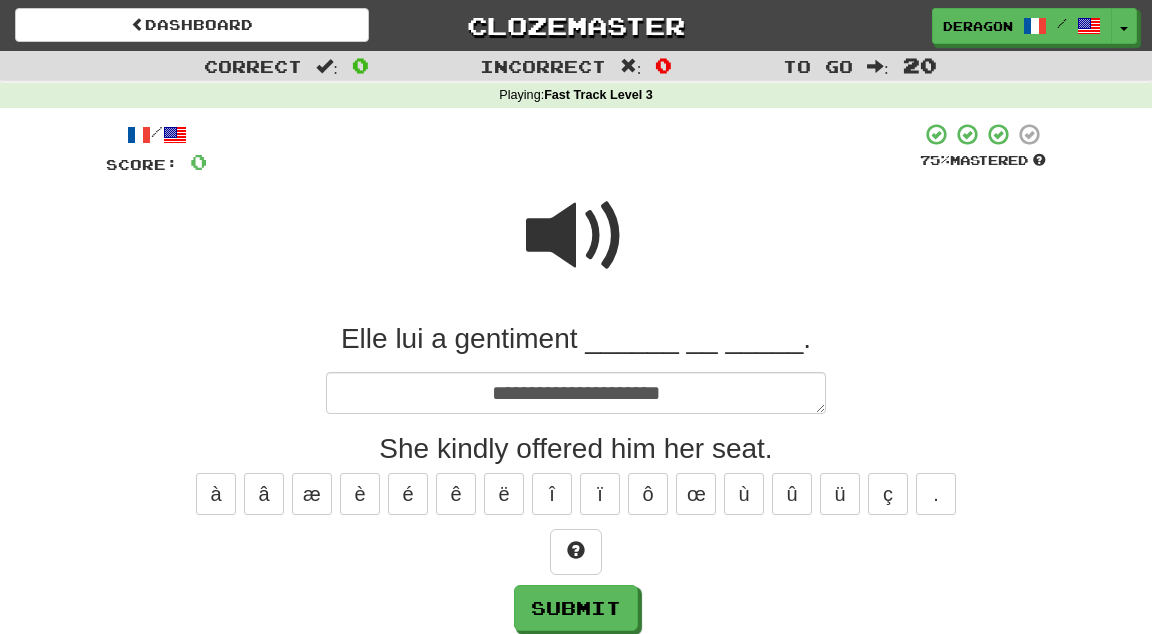 type on "*" 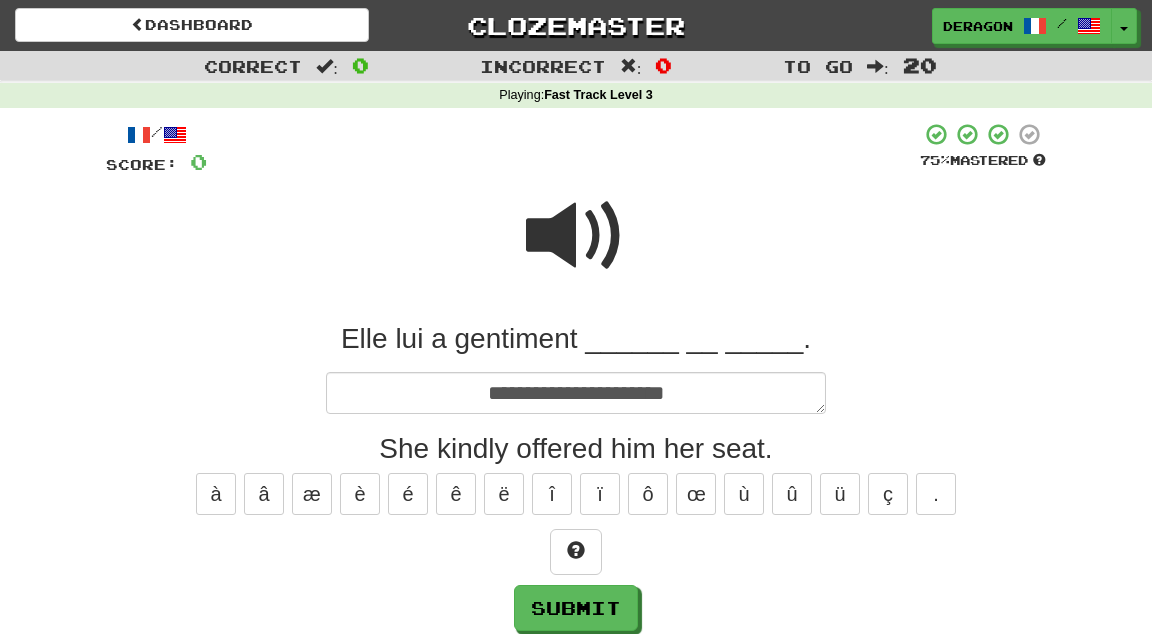 type on "*" 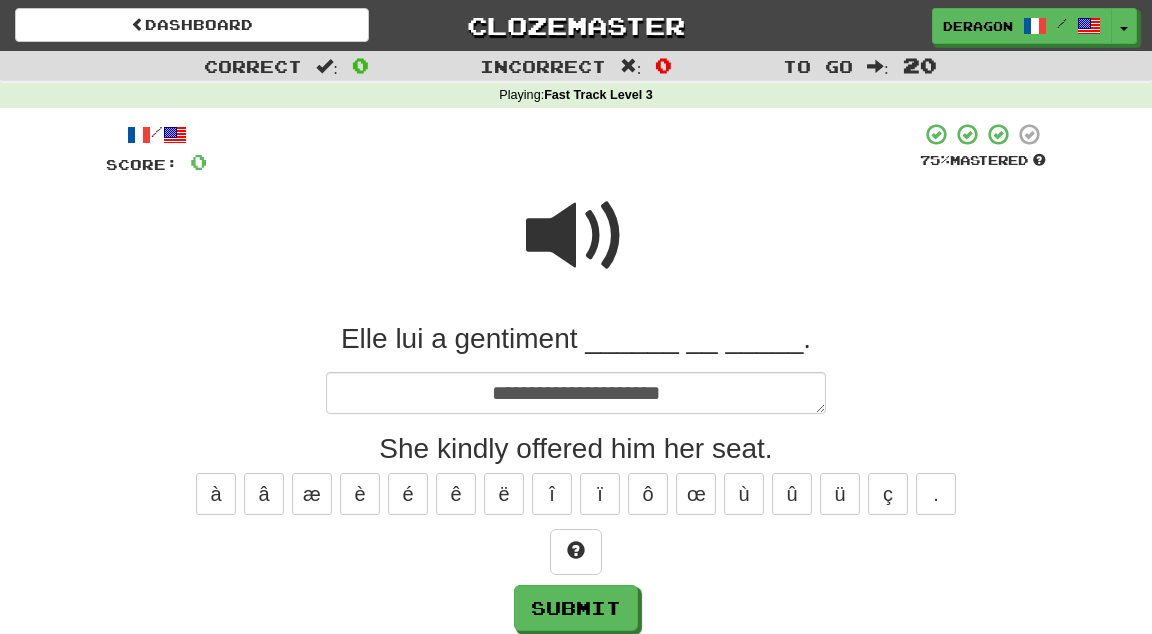 type on "*" 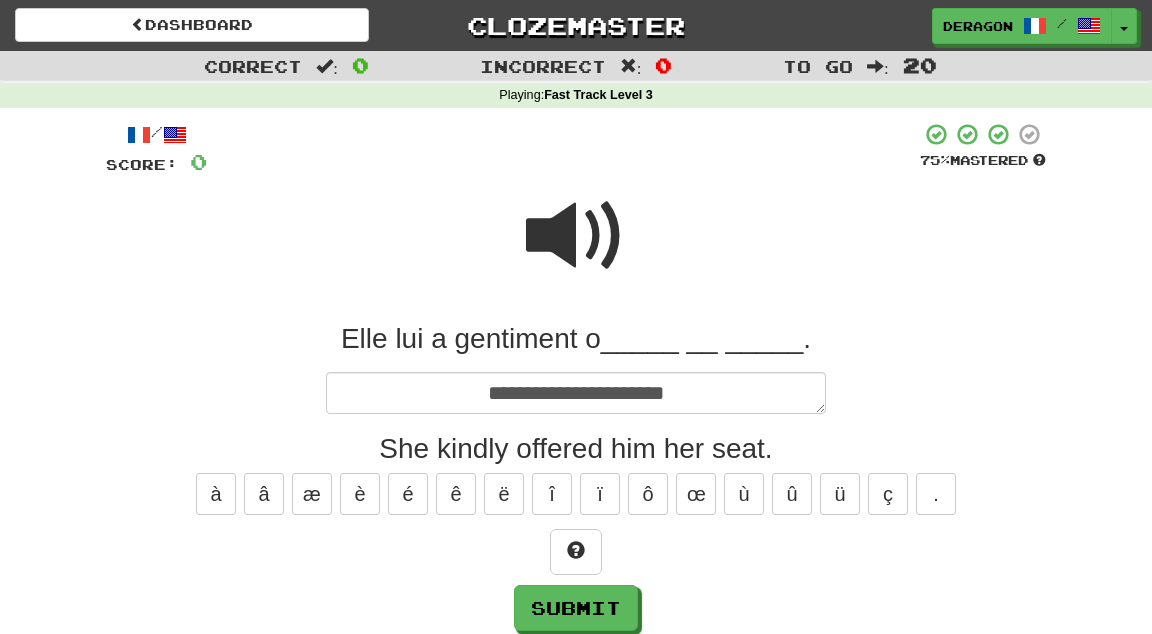 type on "*" 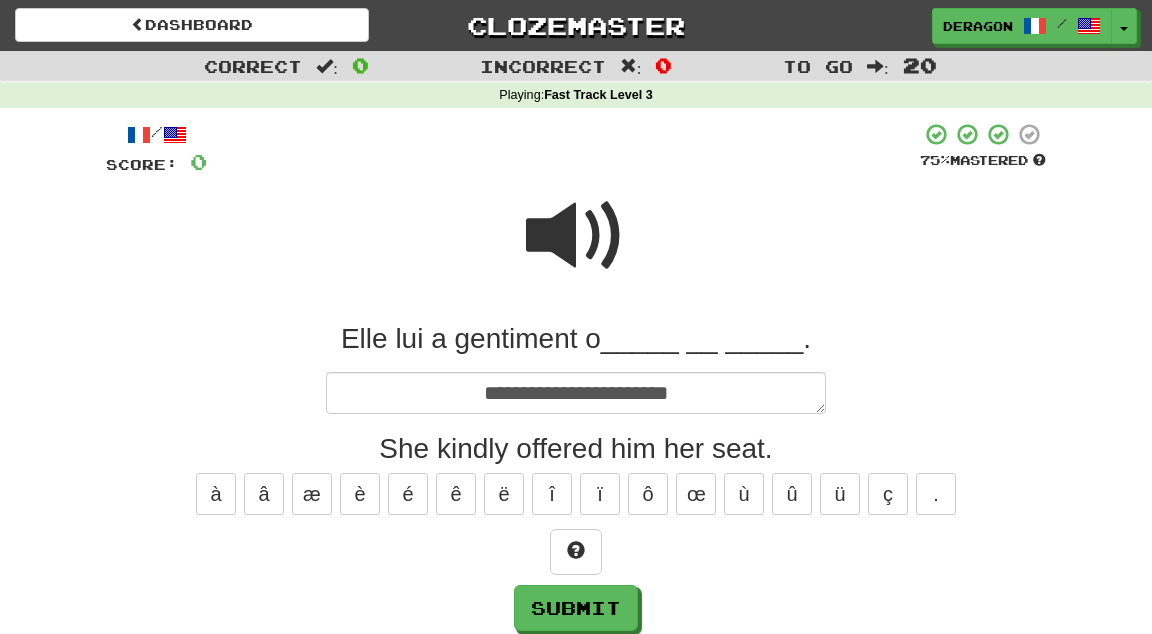 type on "*" 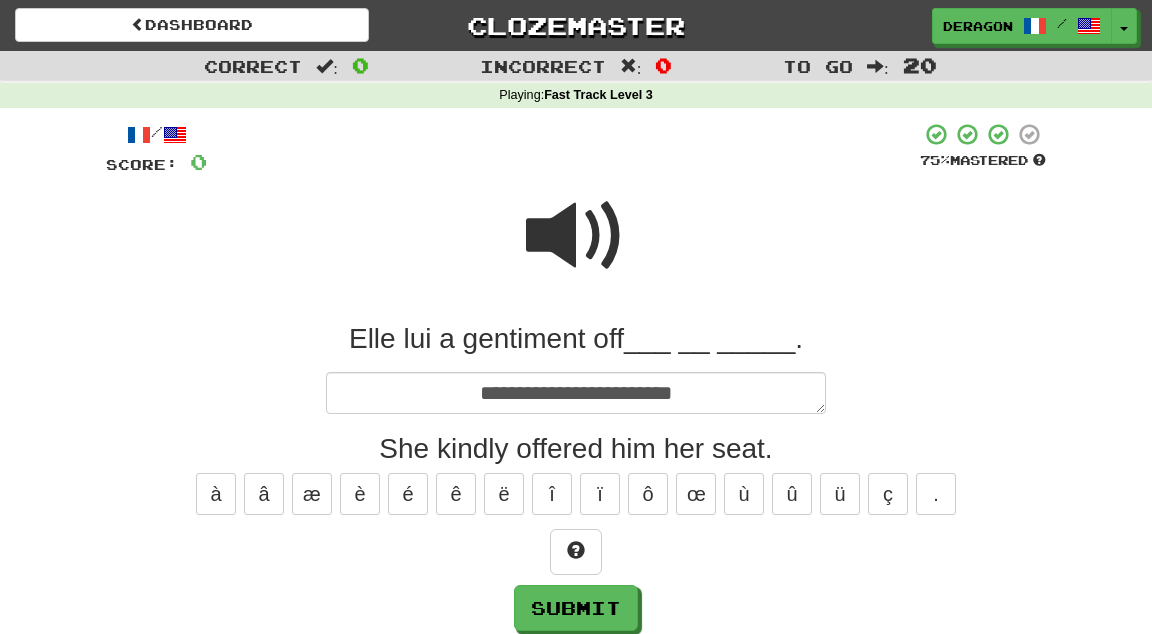 type on "*" 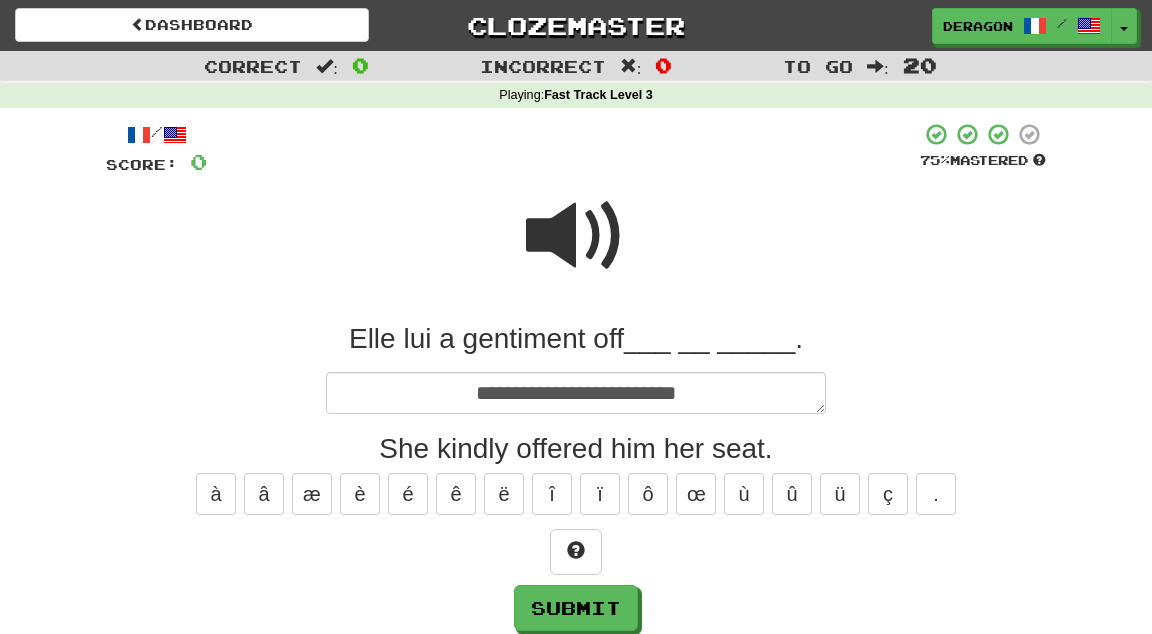 type on "*" 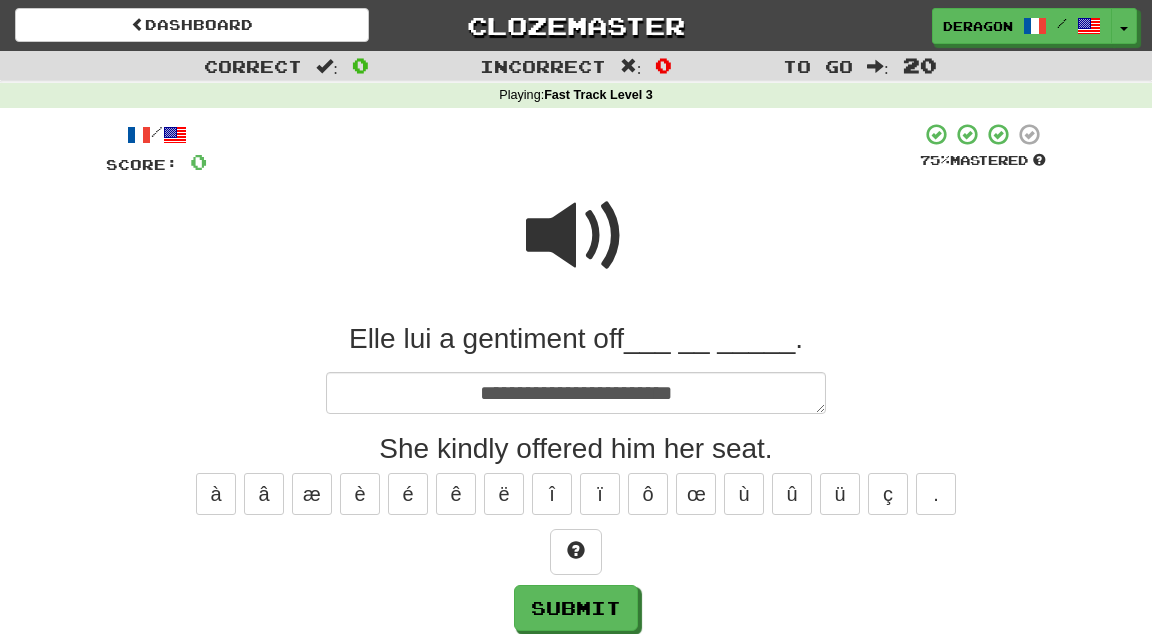 type on "*" 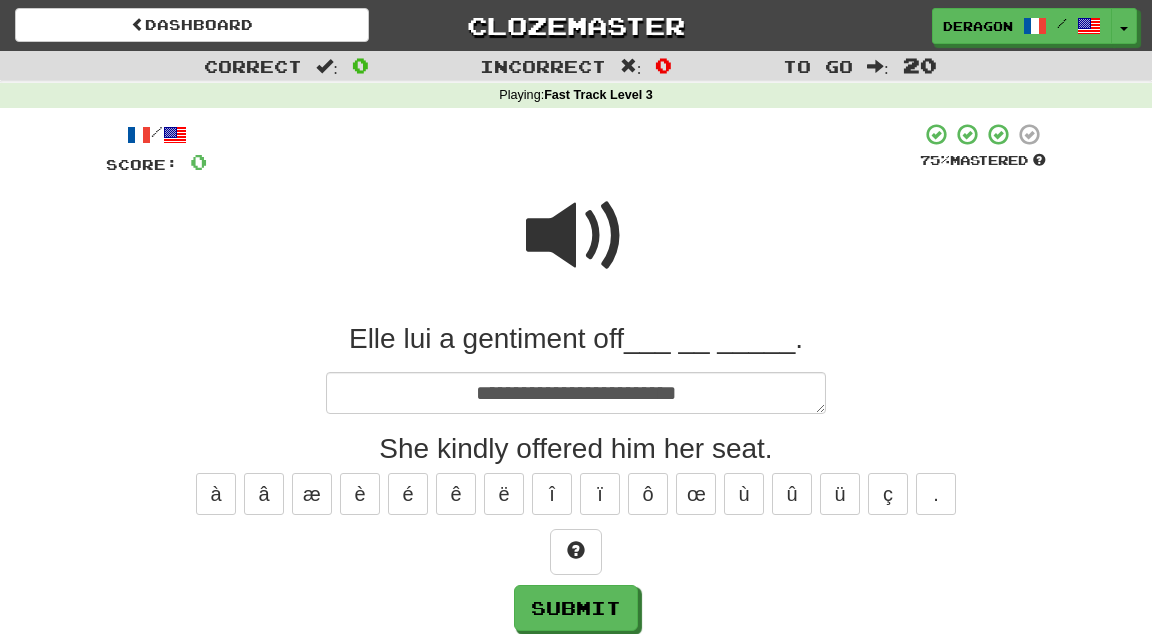 type on "*" 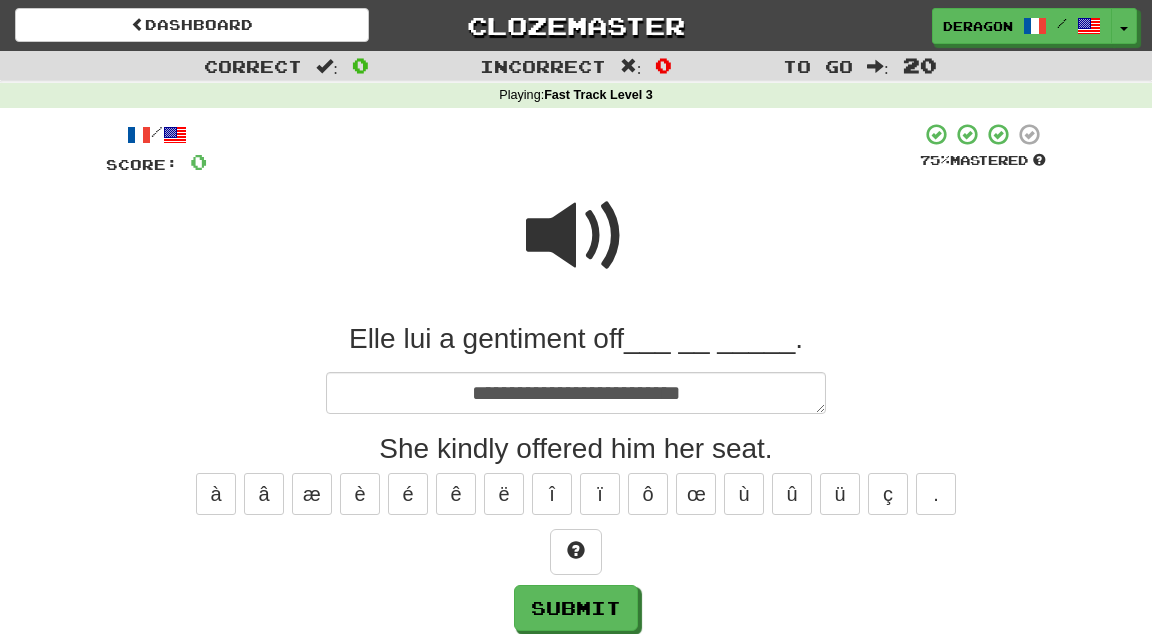 type on "*" 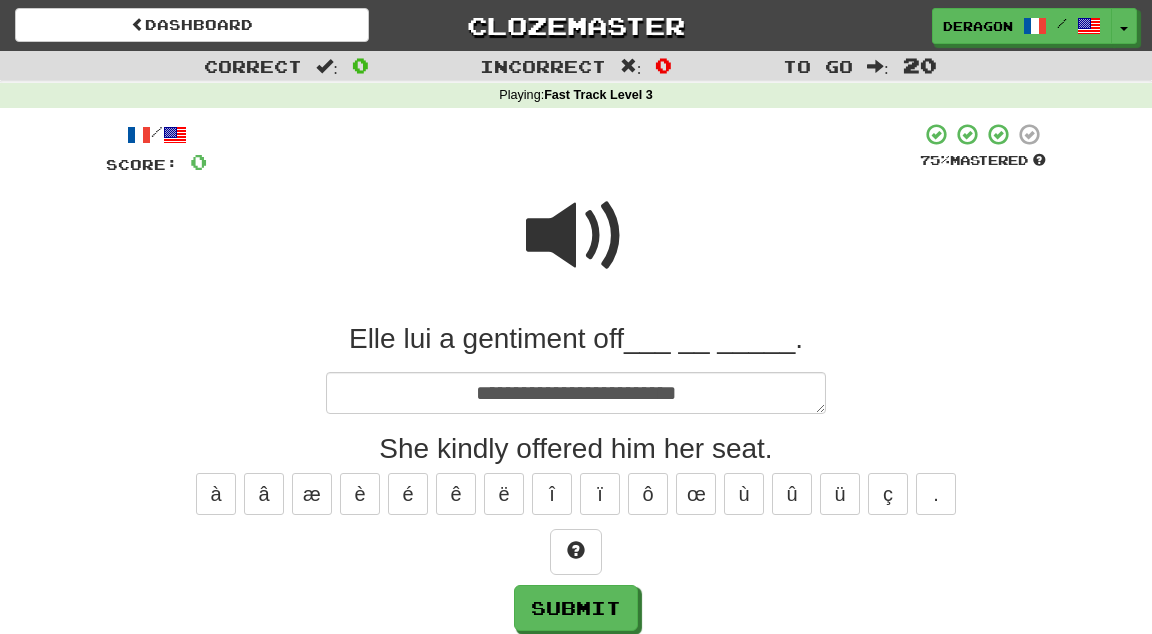 type on "*" 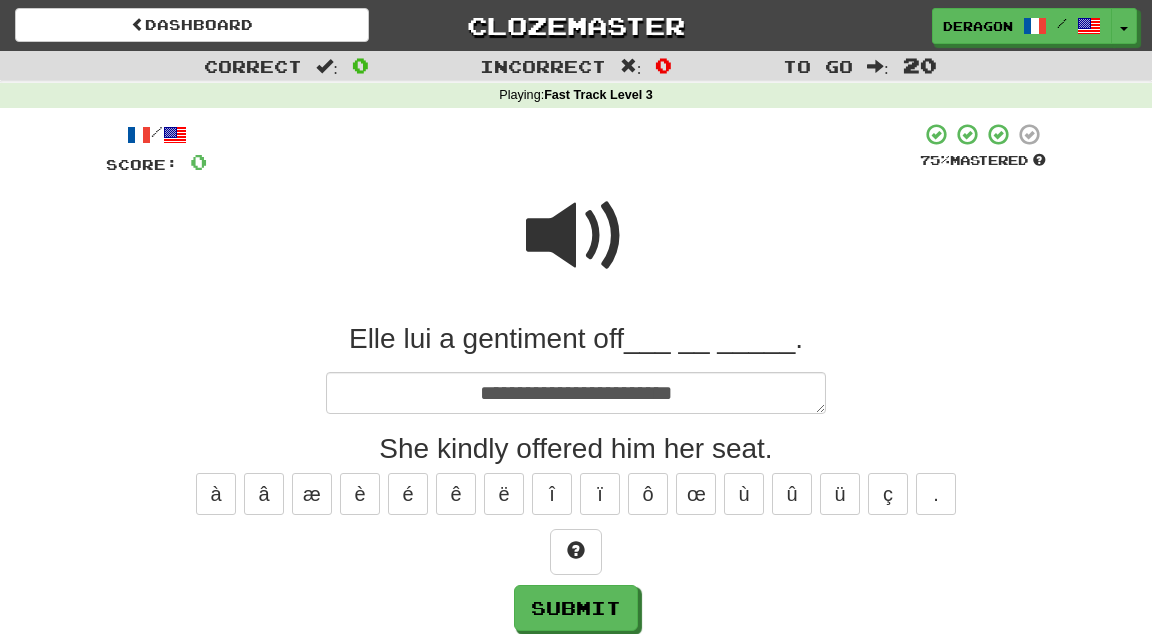 type on "*" 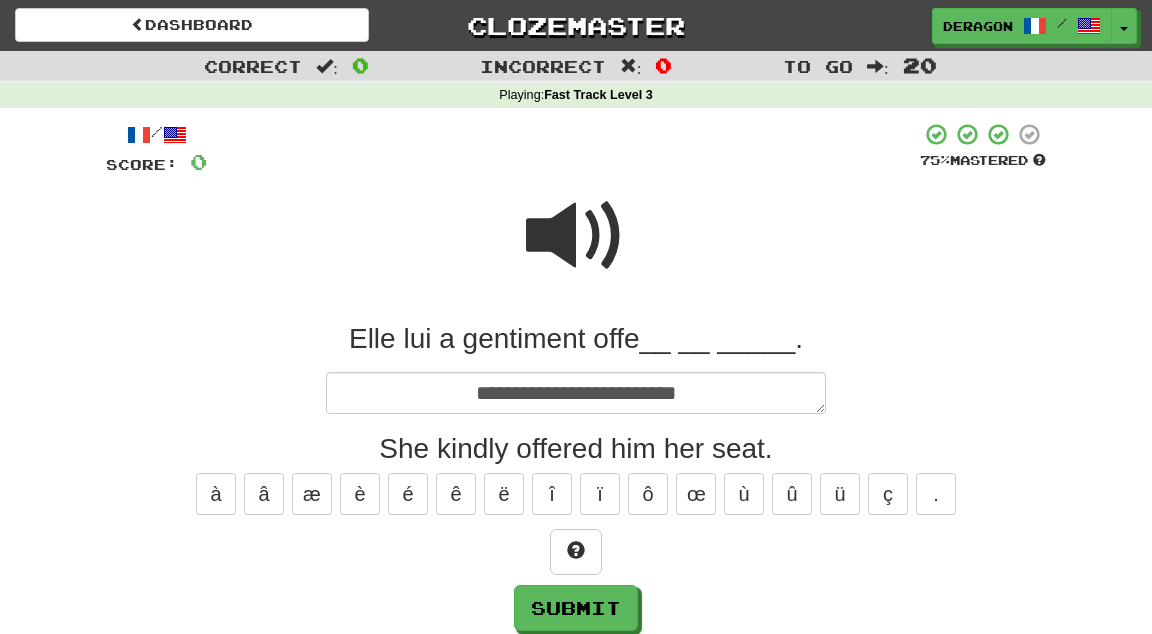 type on "*" 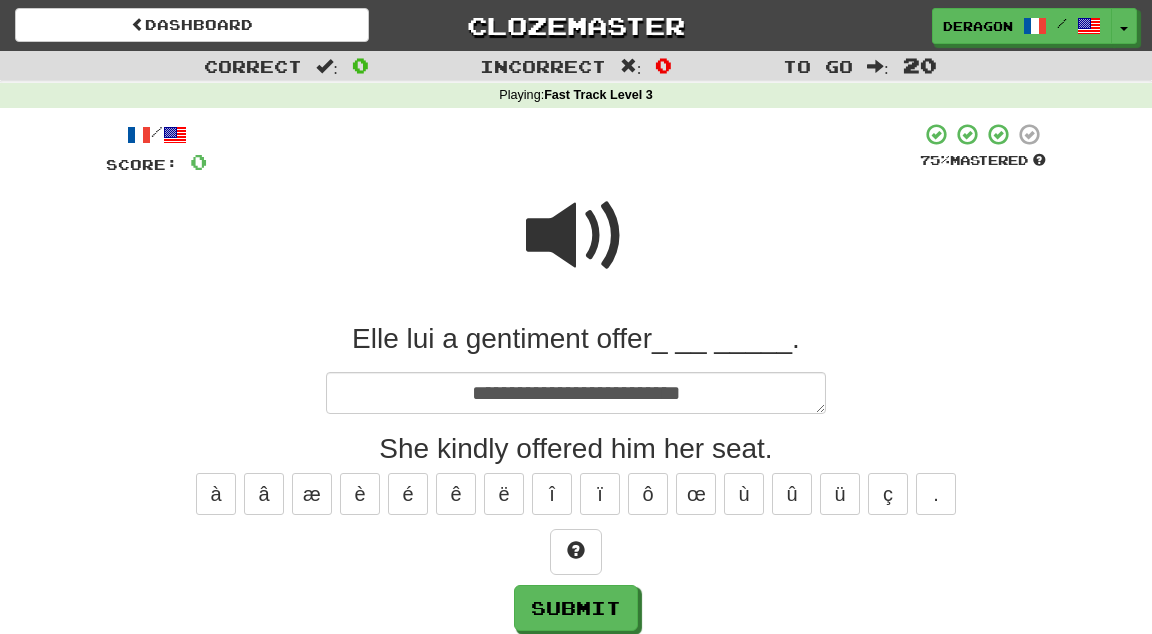 type on "*" 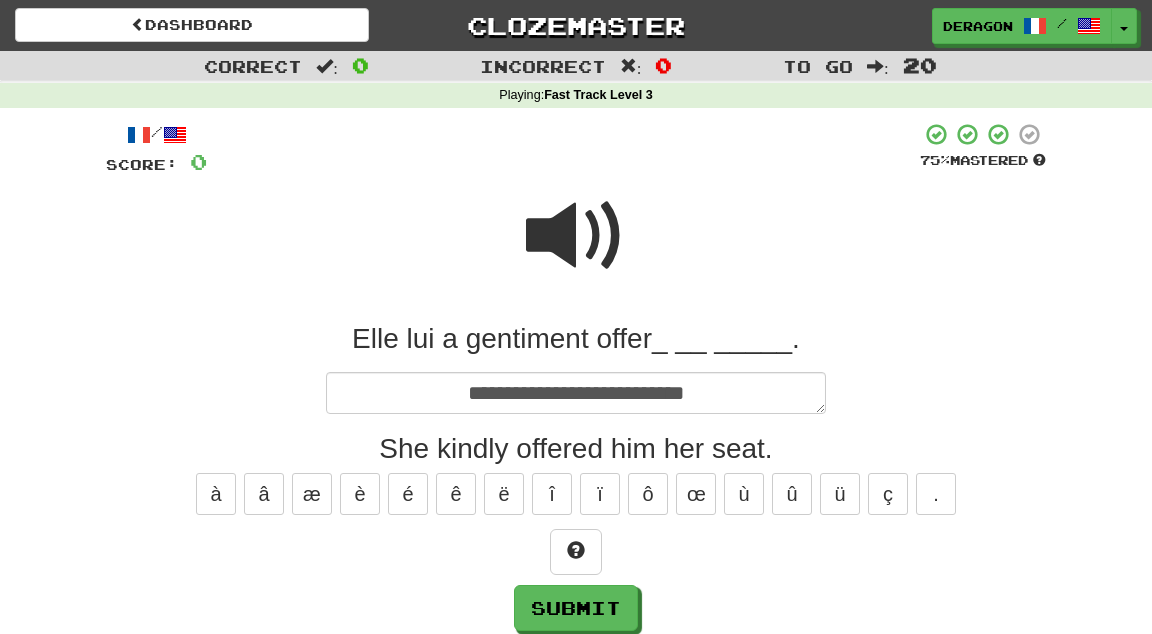 type on "*" 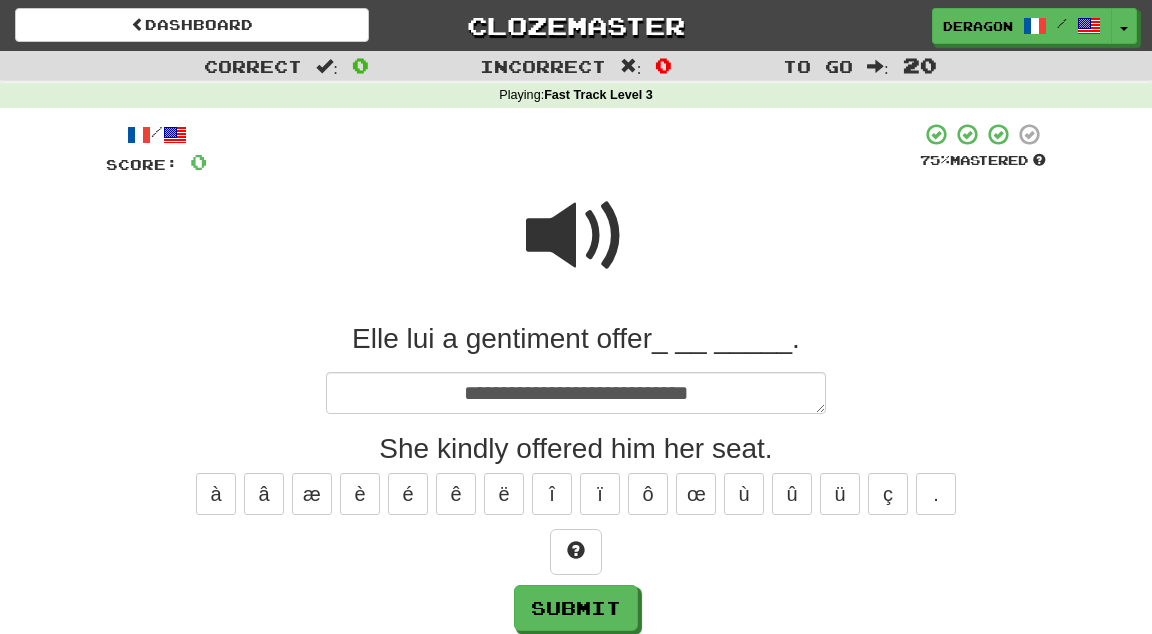 type on "*" 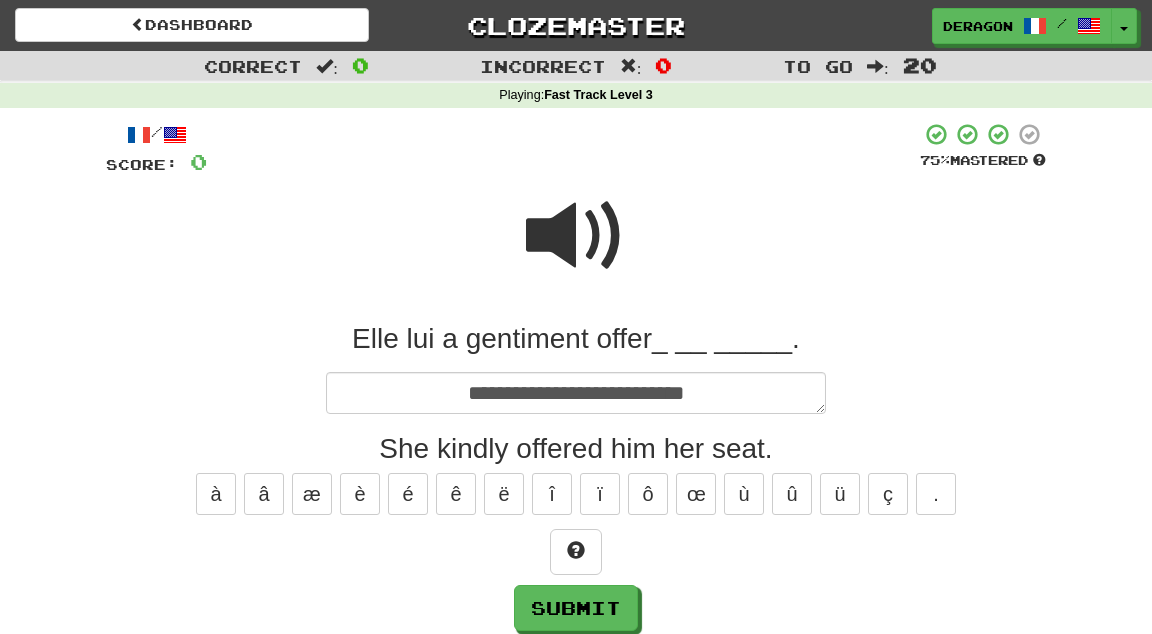 type on "*" 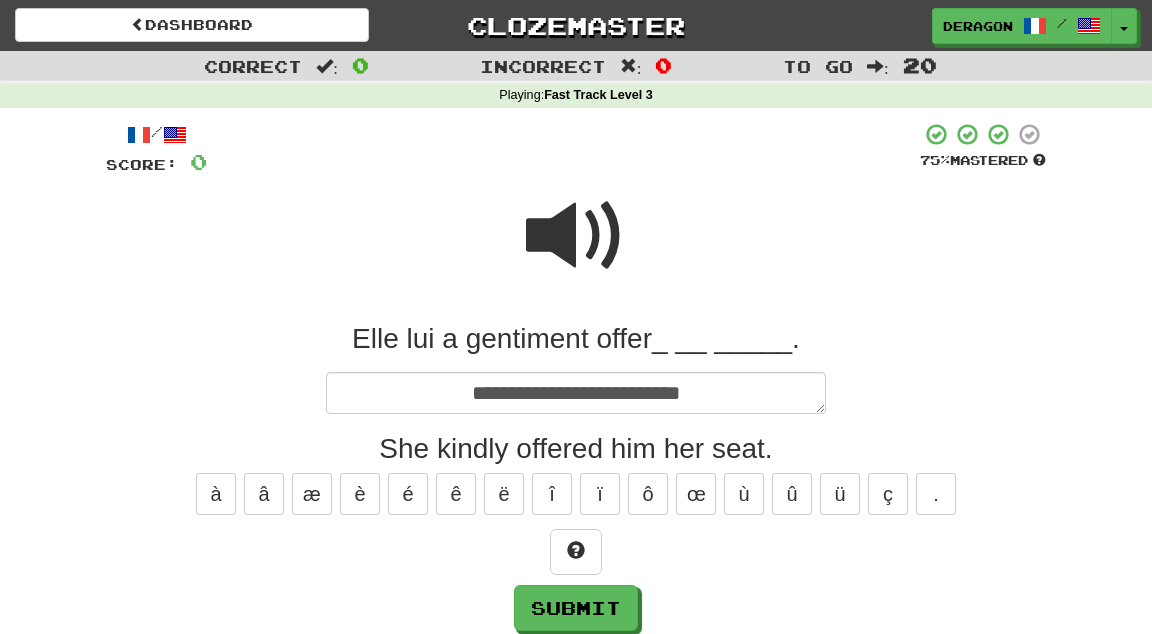 type on "*" 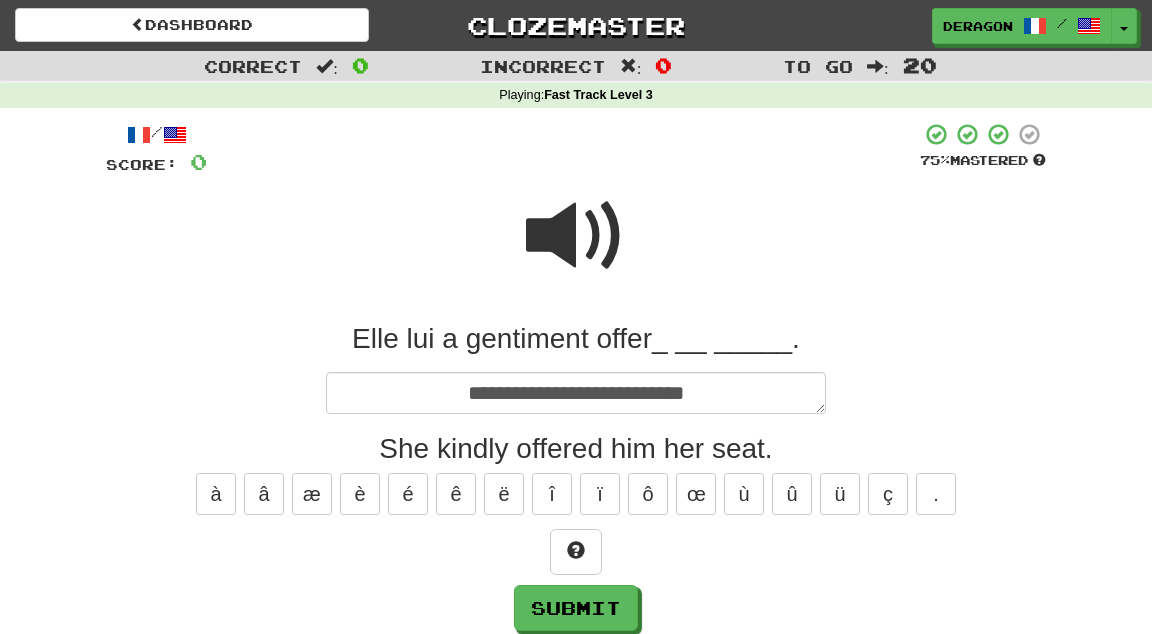 type on "*" 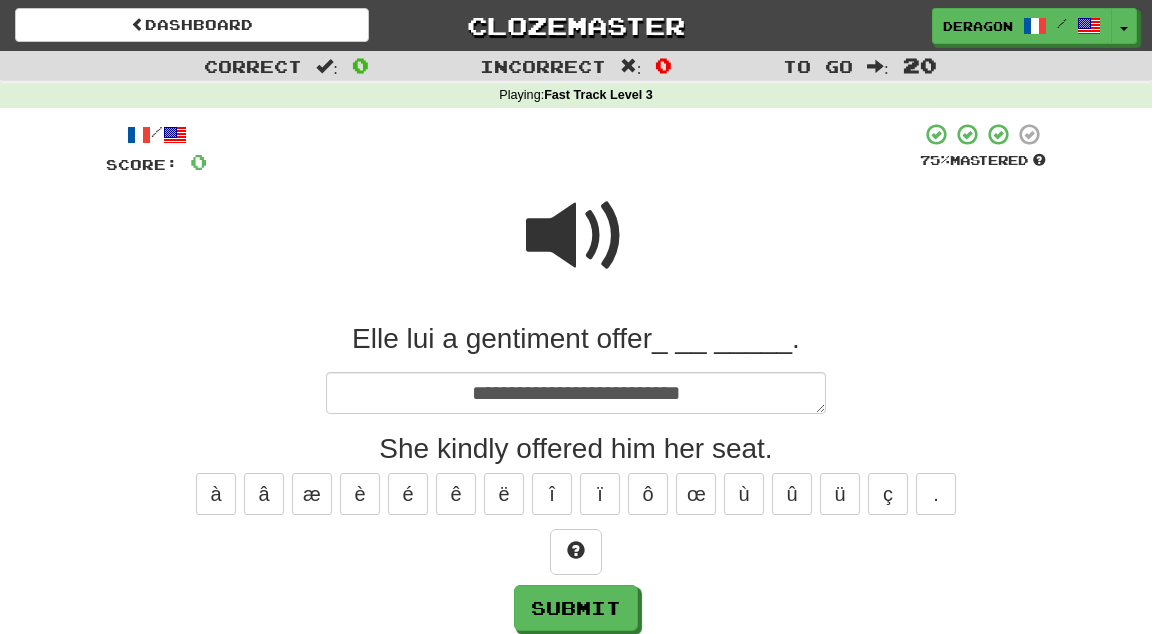 type on "*" 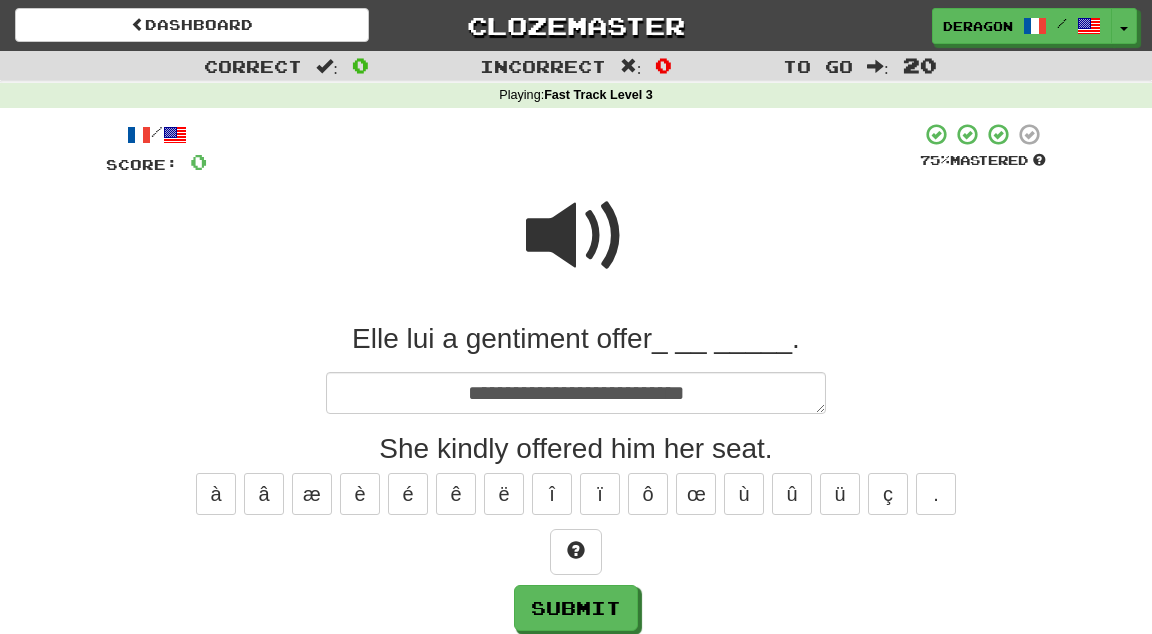 type on "*" 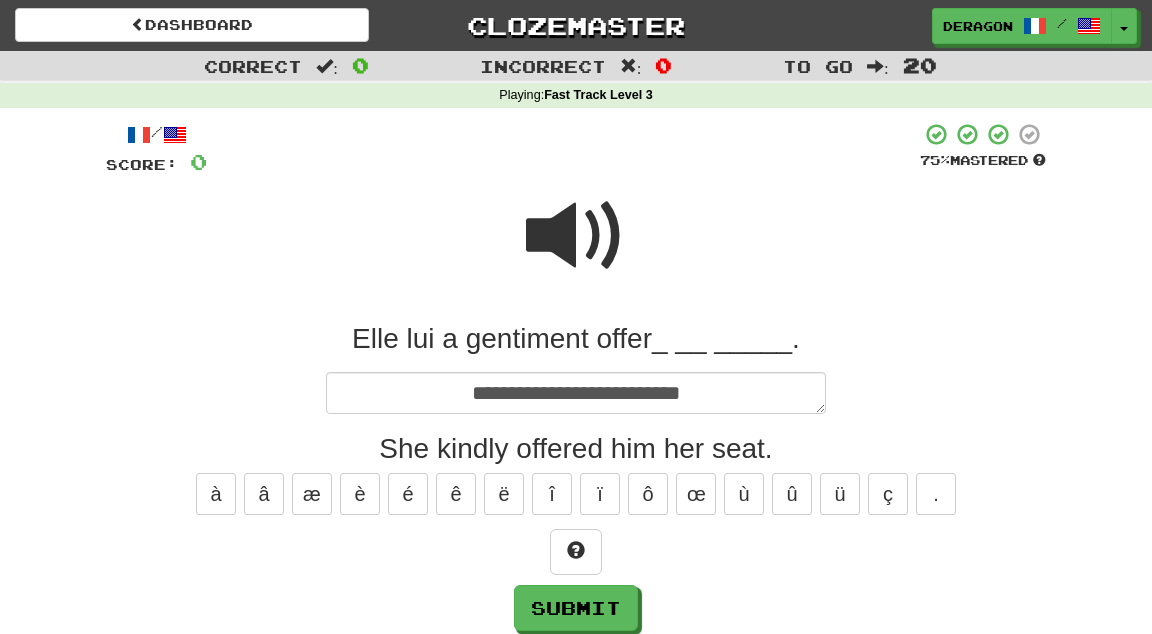 type on "*" 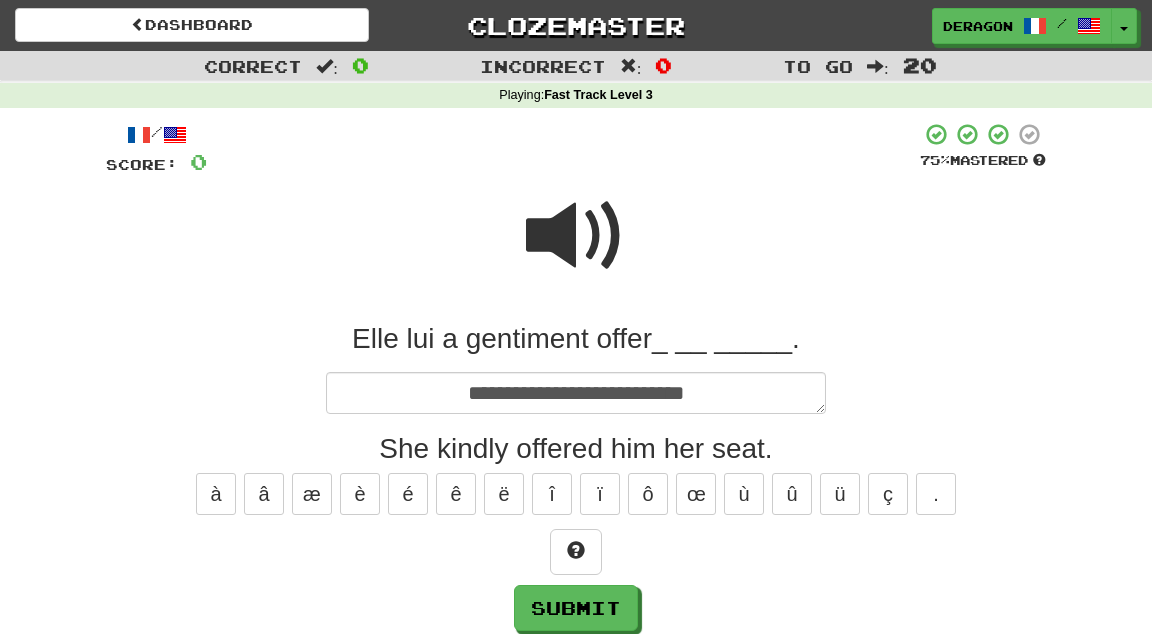 type on "*" 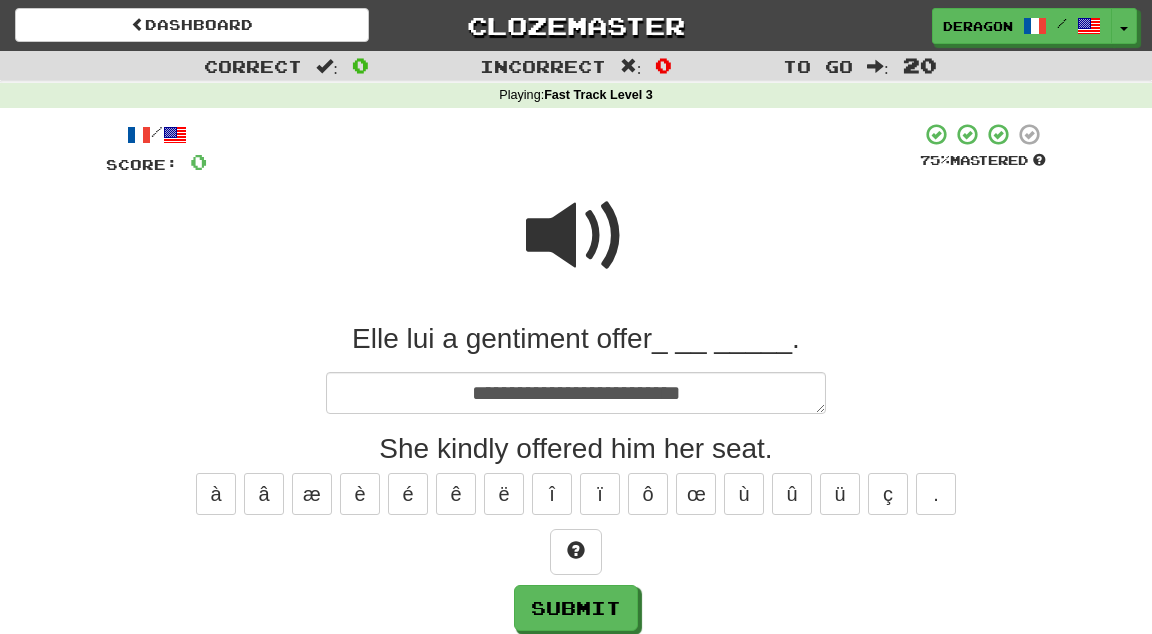 type on "*" 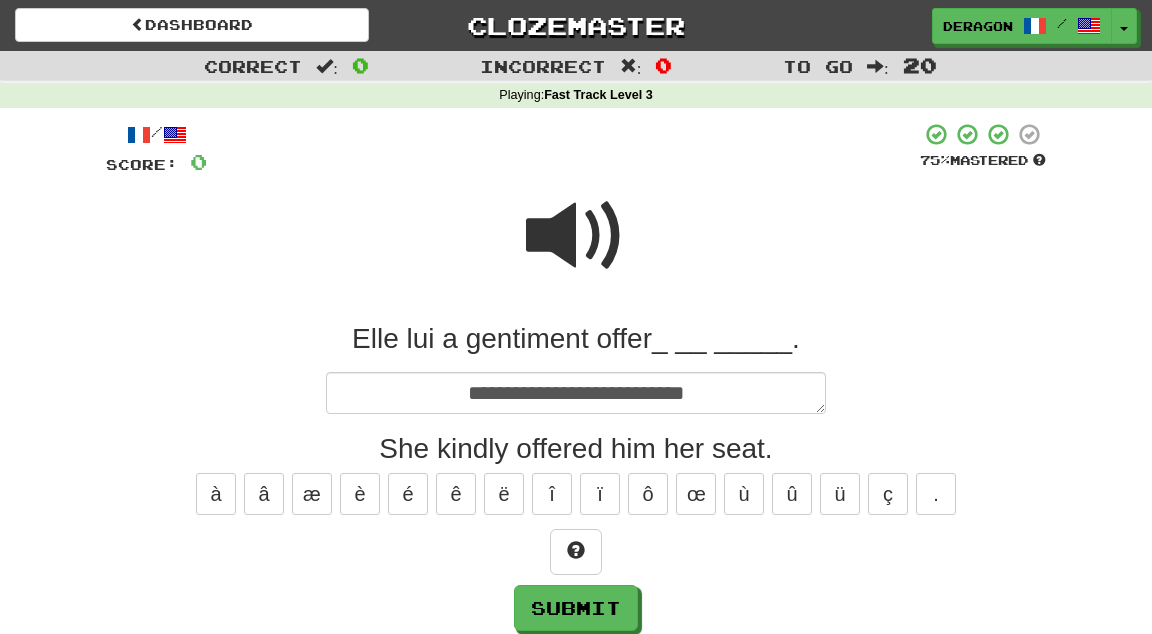 type on "*" 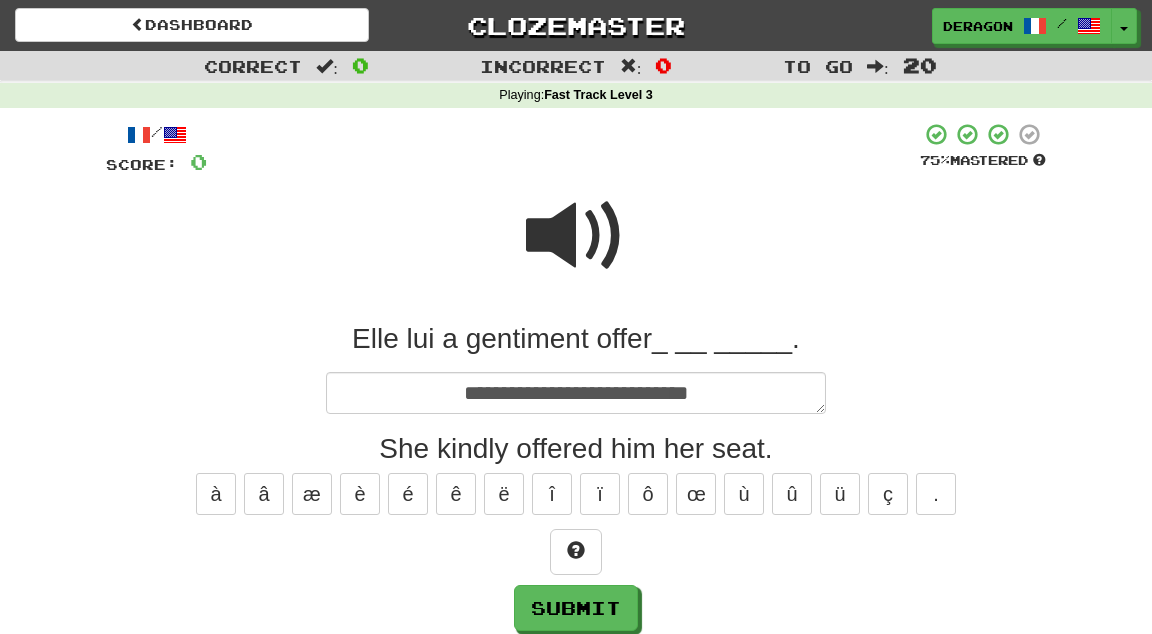 type on "*" 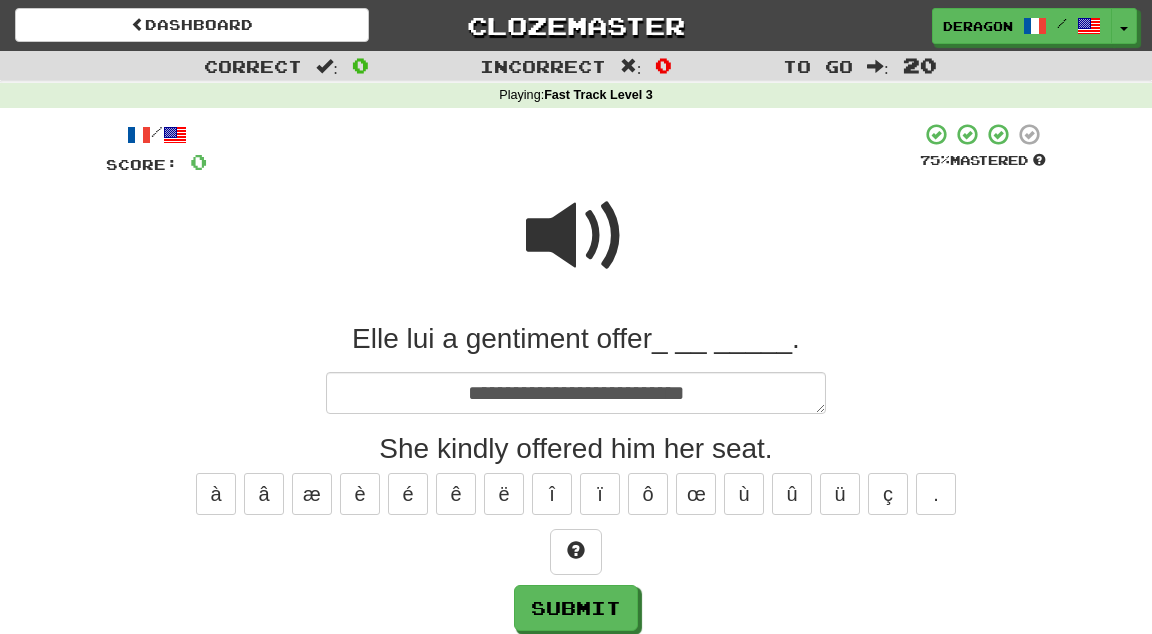 type on "*" 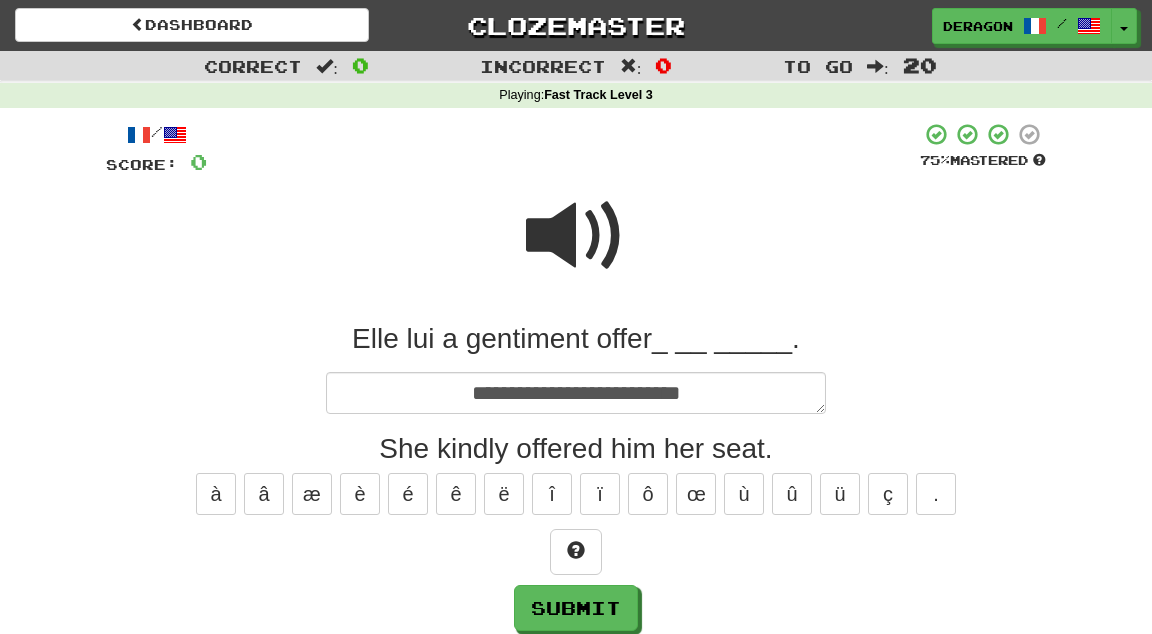 type on "*" 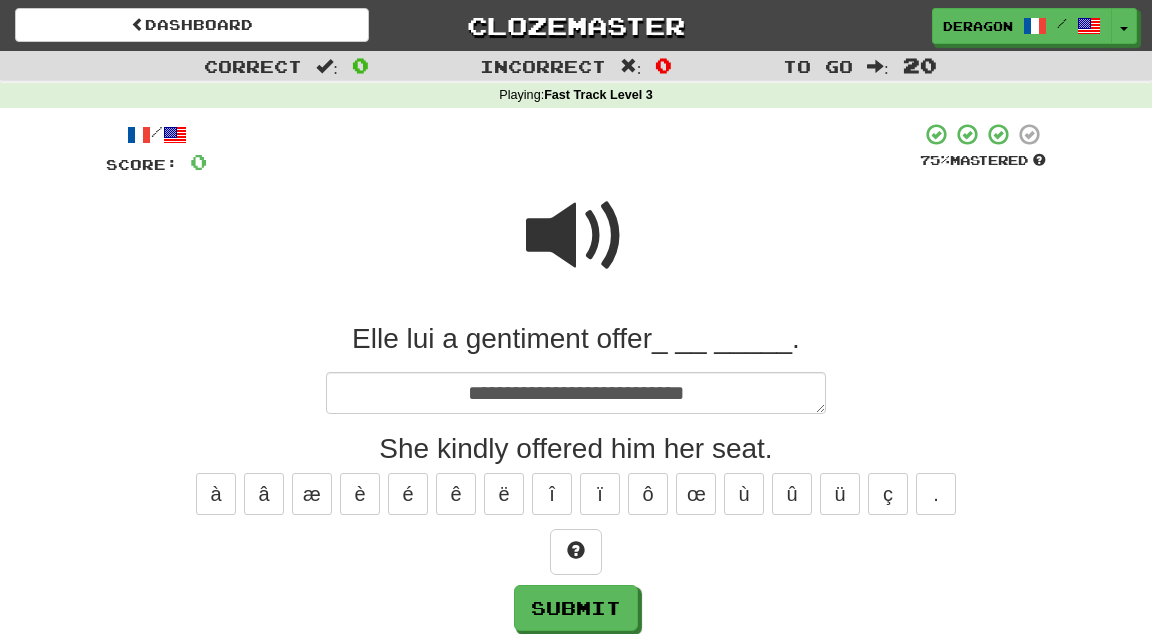 type on "**********" 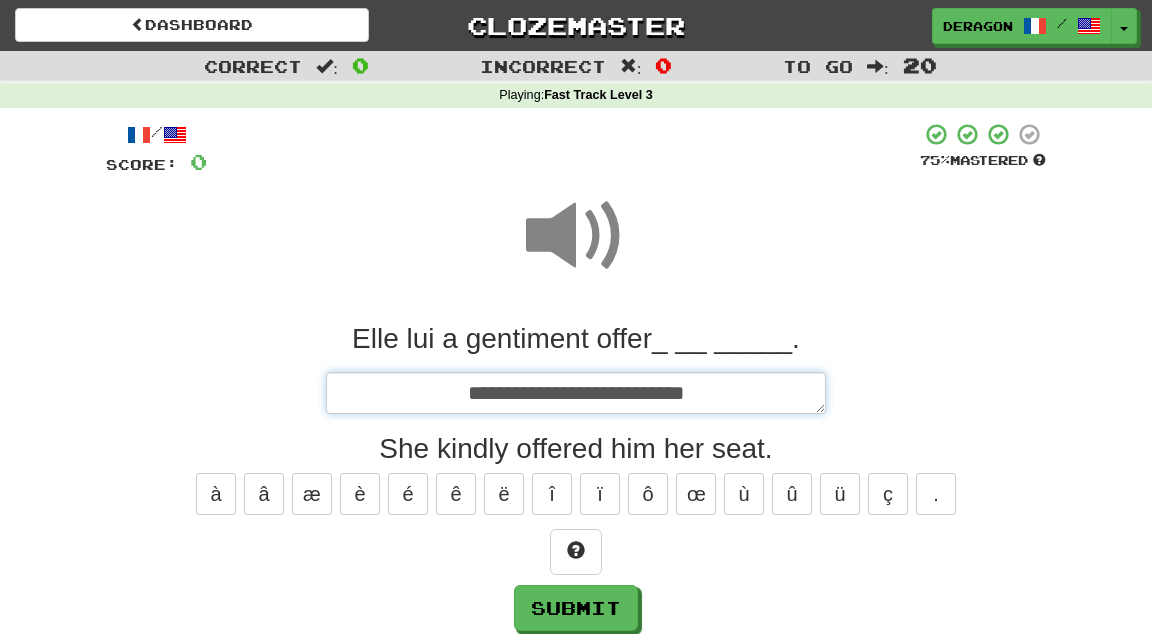 click on "**********" at bounding box center [576, 393] 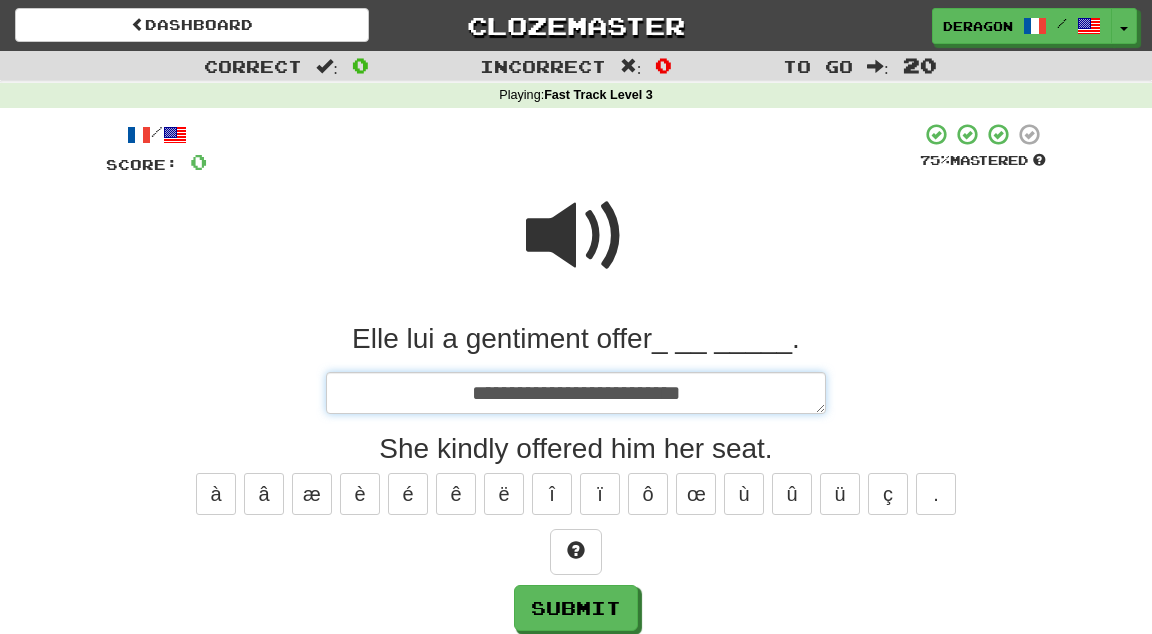 type on "*" 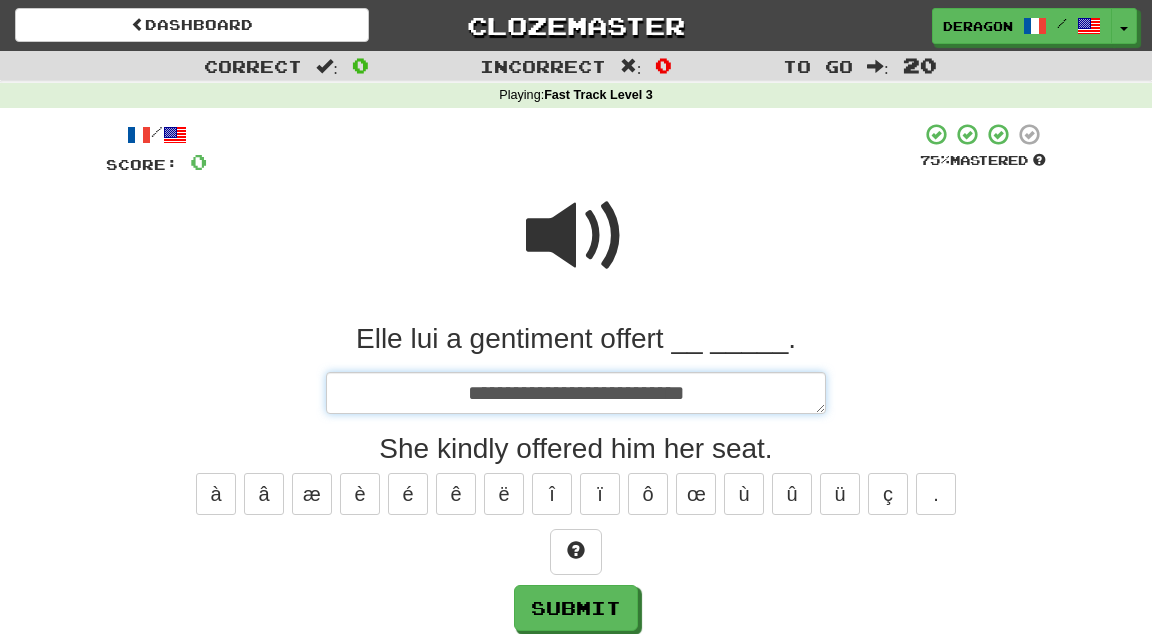 type on "*" 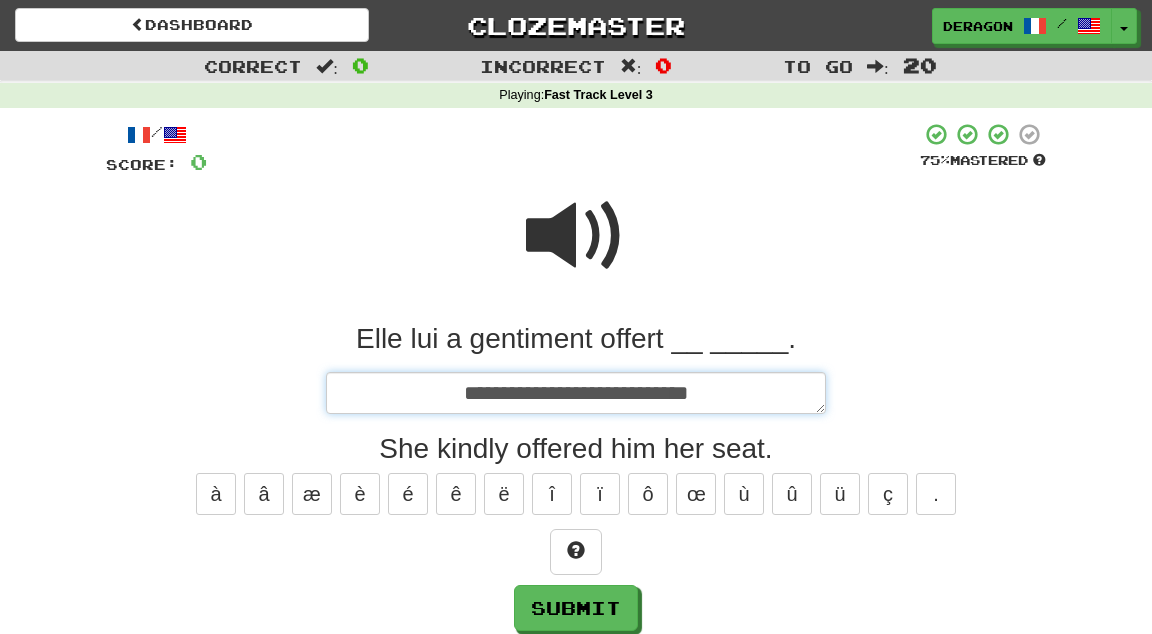 type on "*" 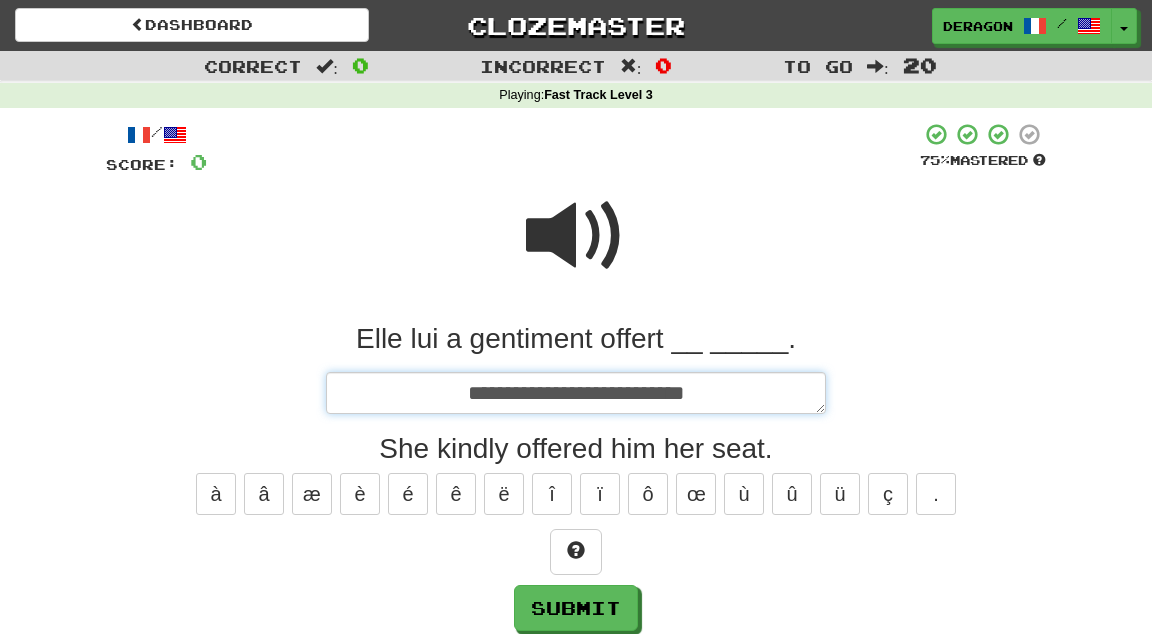 type on "*" 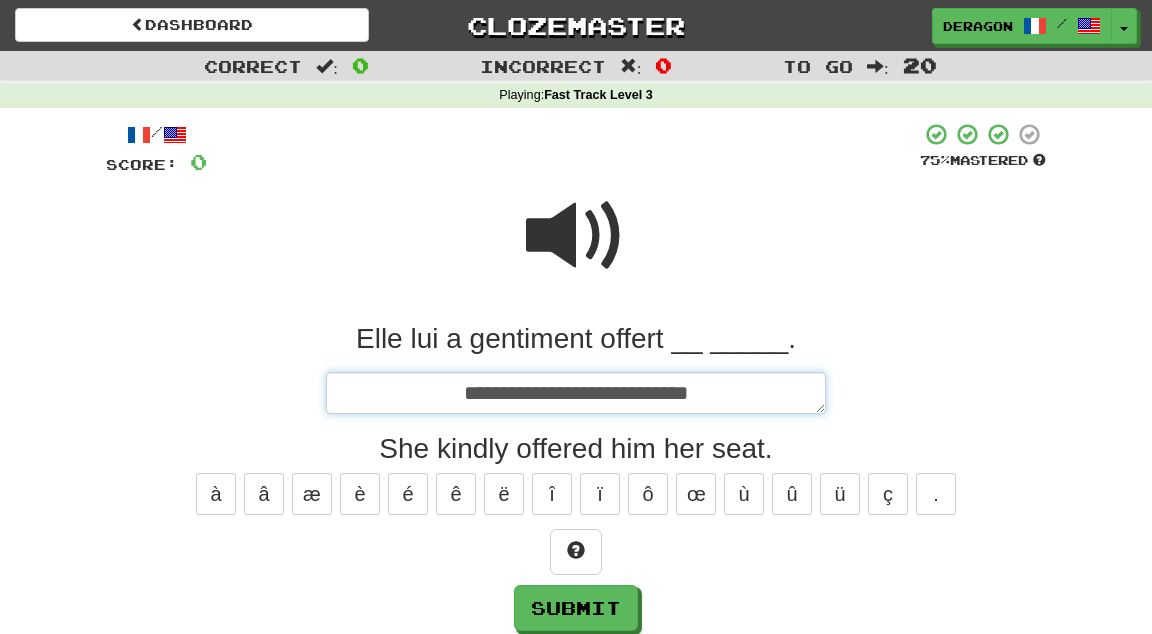 type on "*" 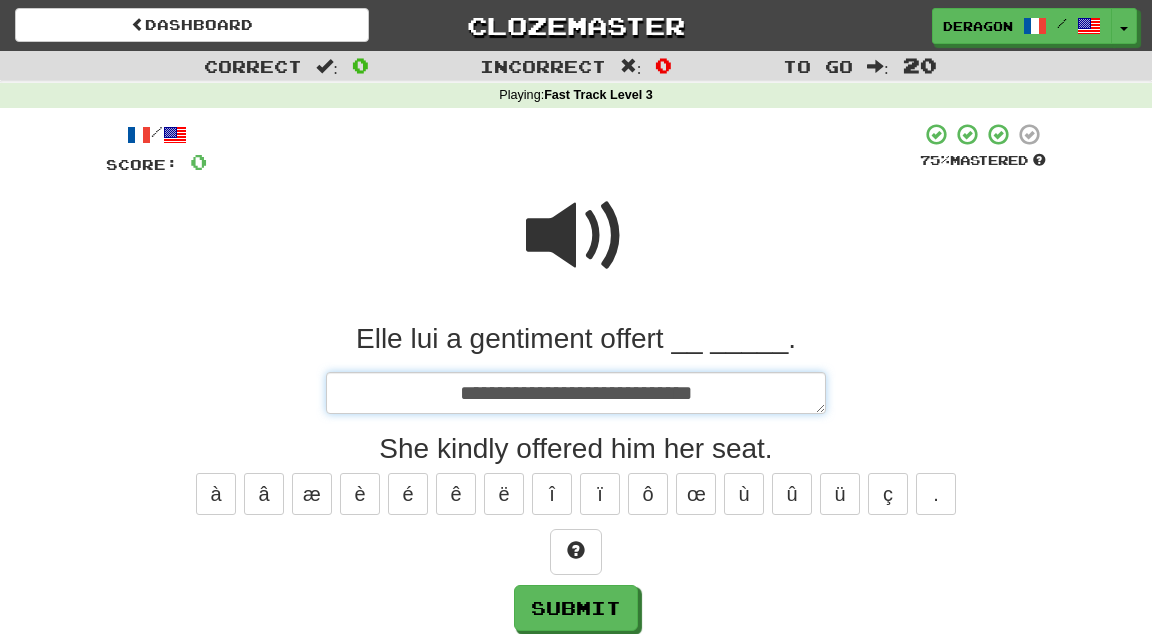 type on "*" 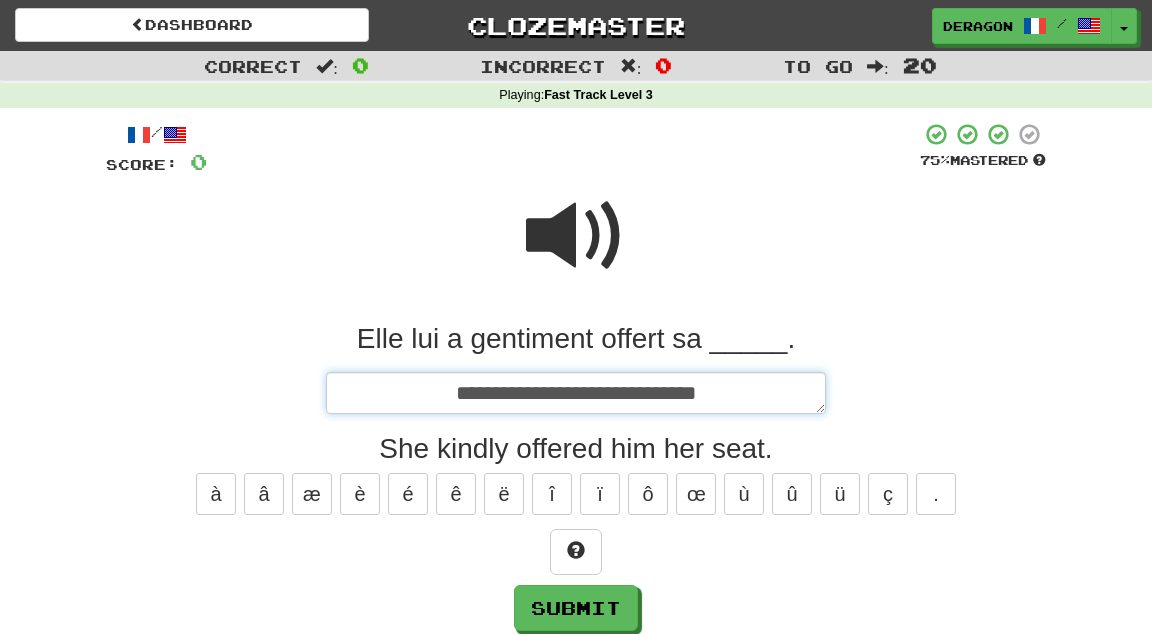 type on "*" 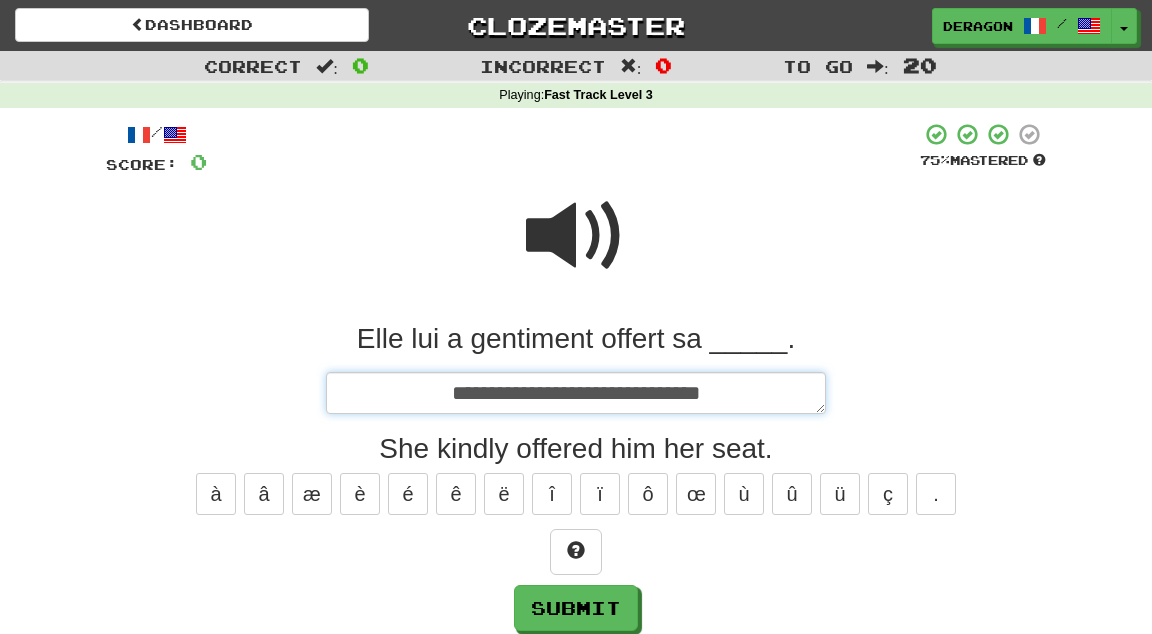 type on "*" 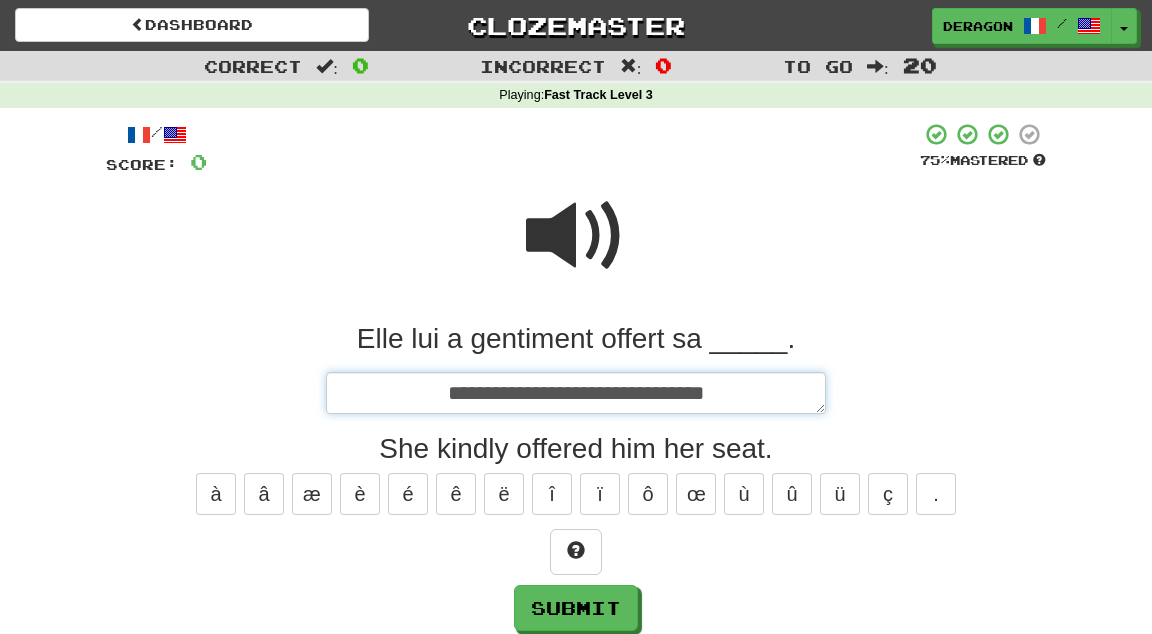 type on "*" 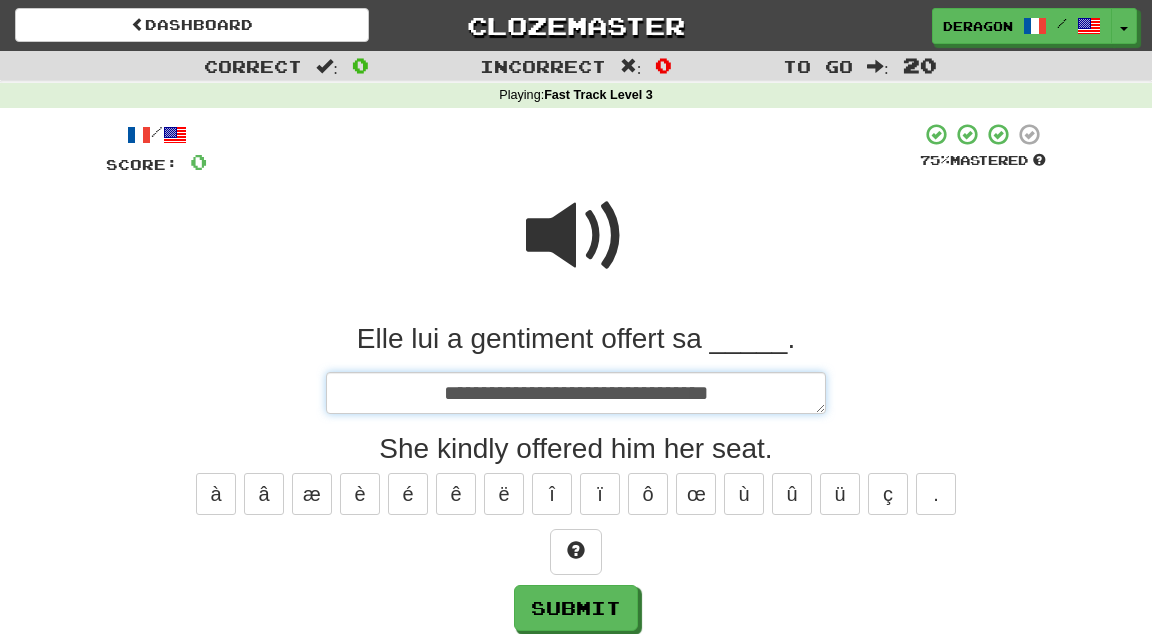type on "*" 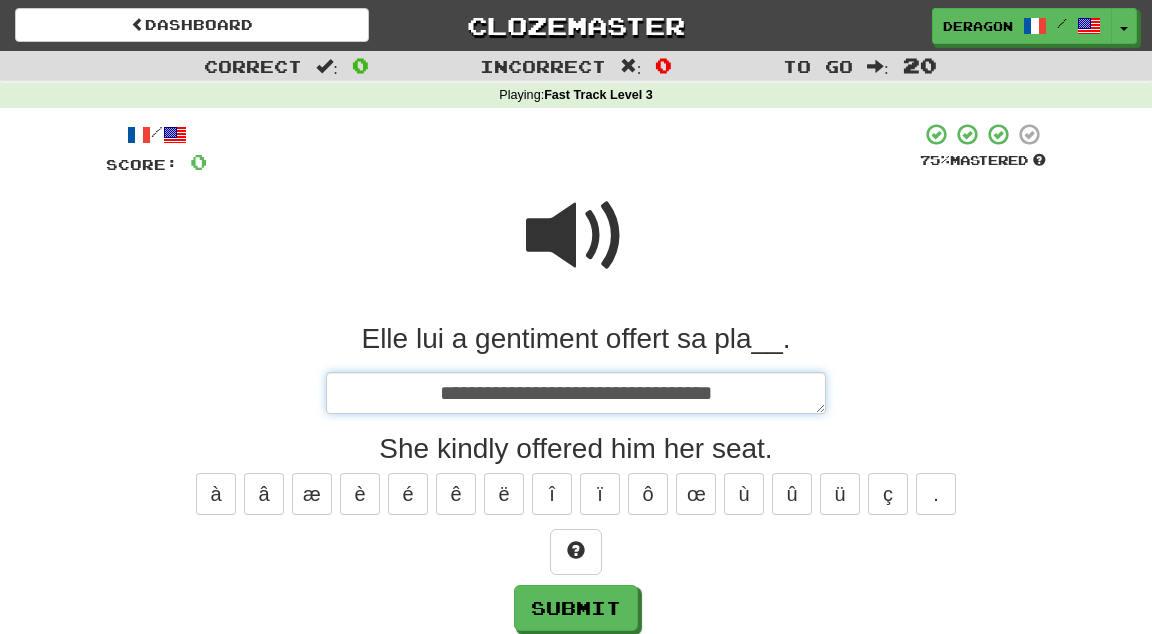 type on "*" 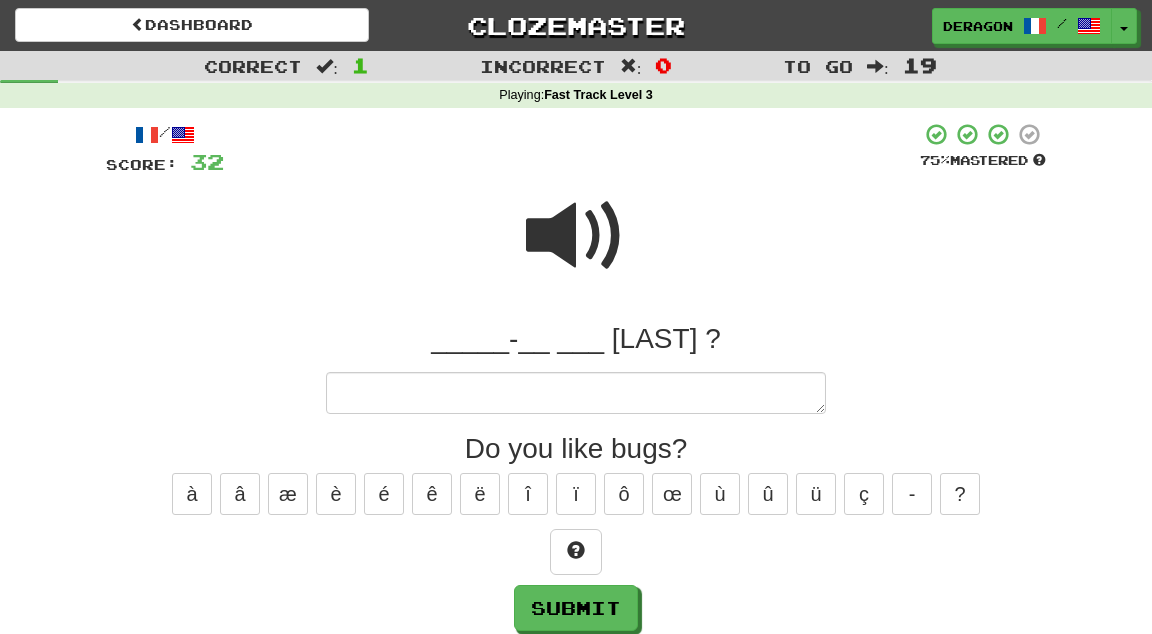 type on "*" 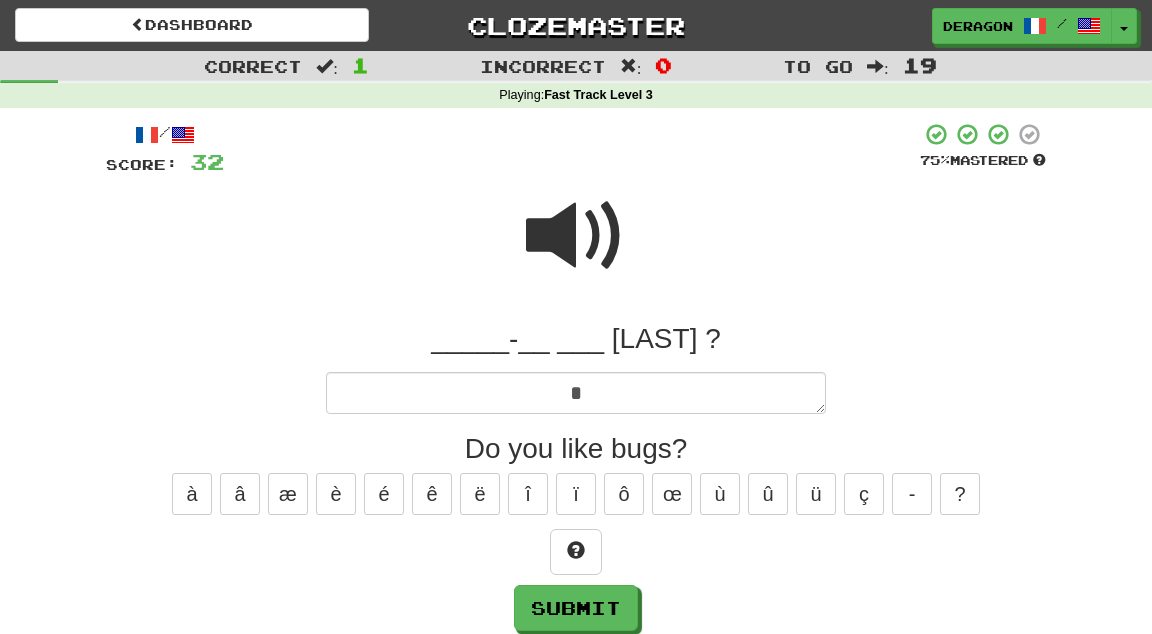 type on "*" 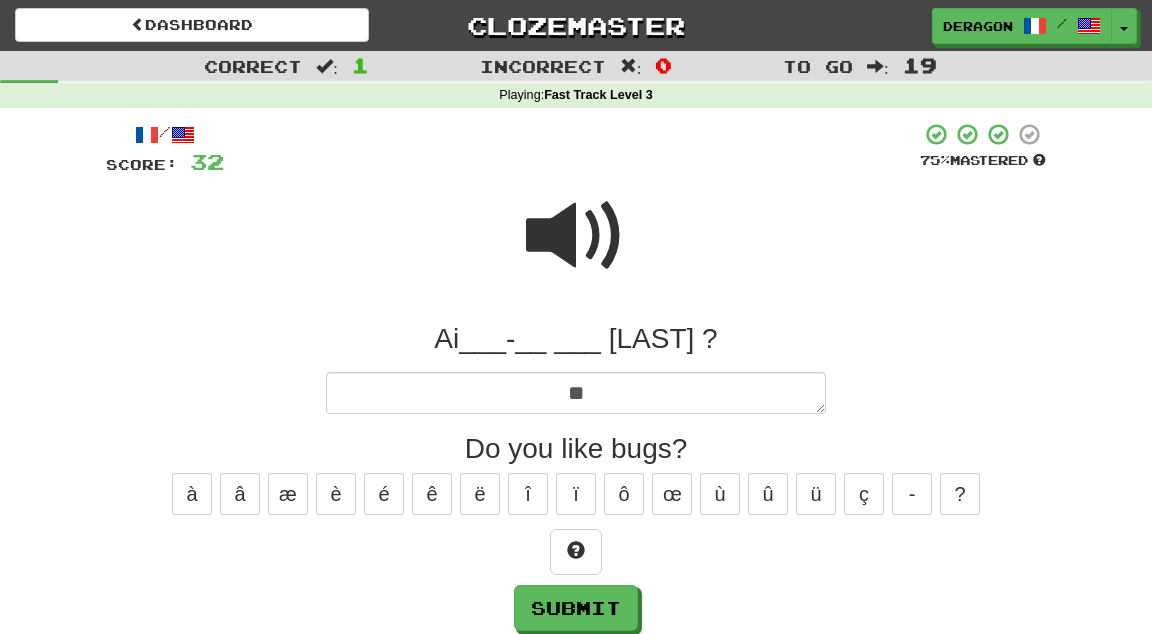 type on "*" 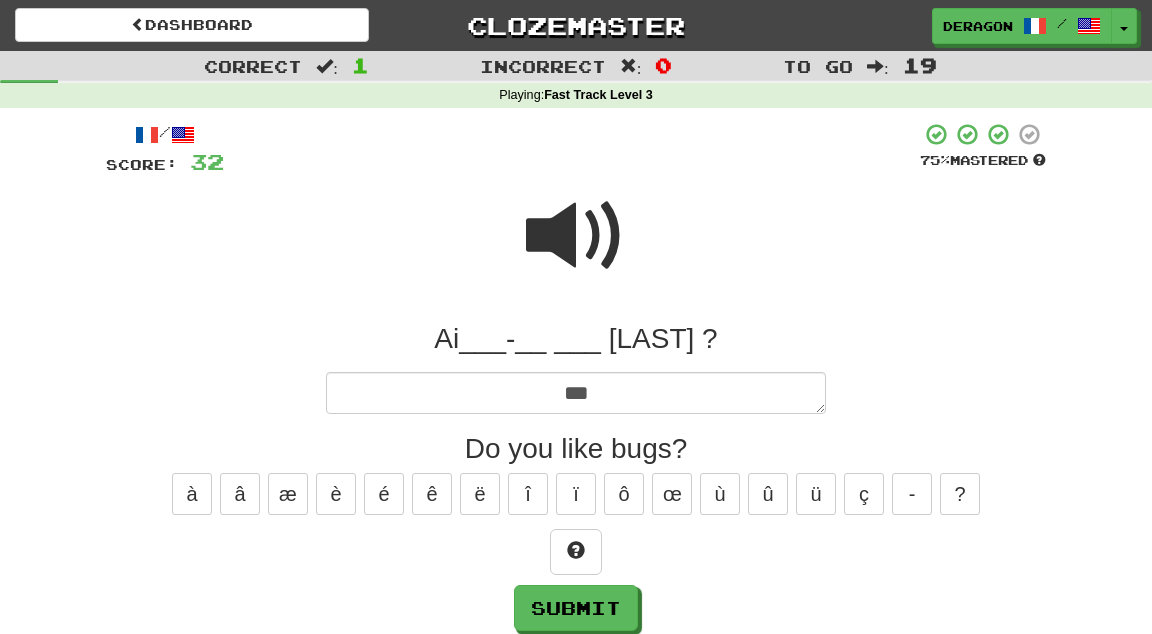 type on "*" 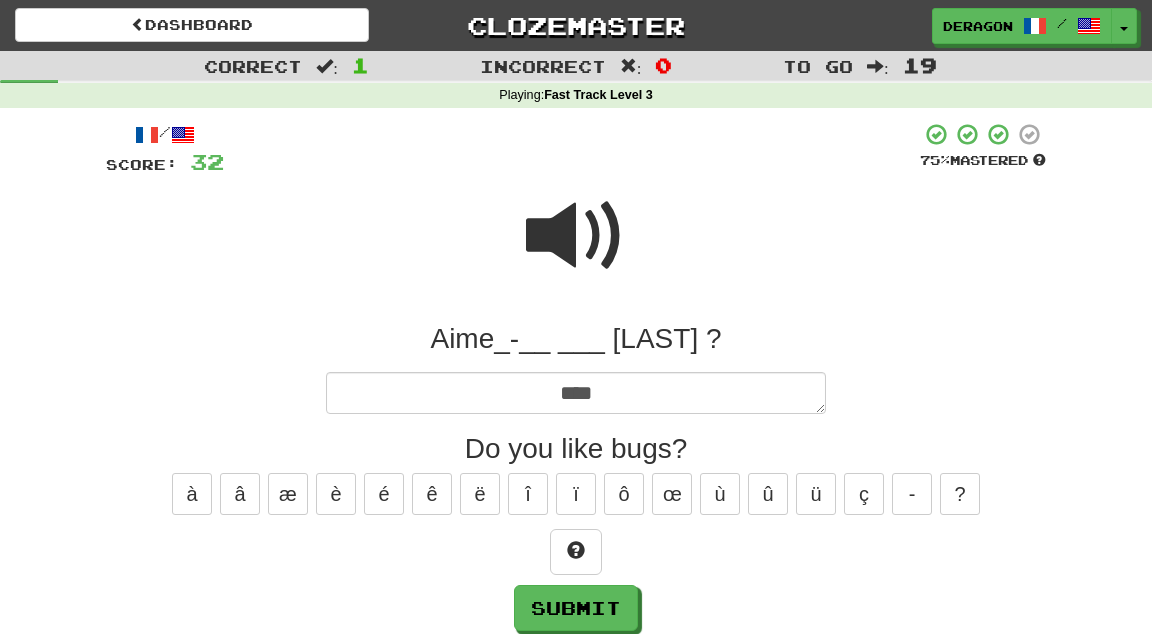 type on "*" 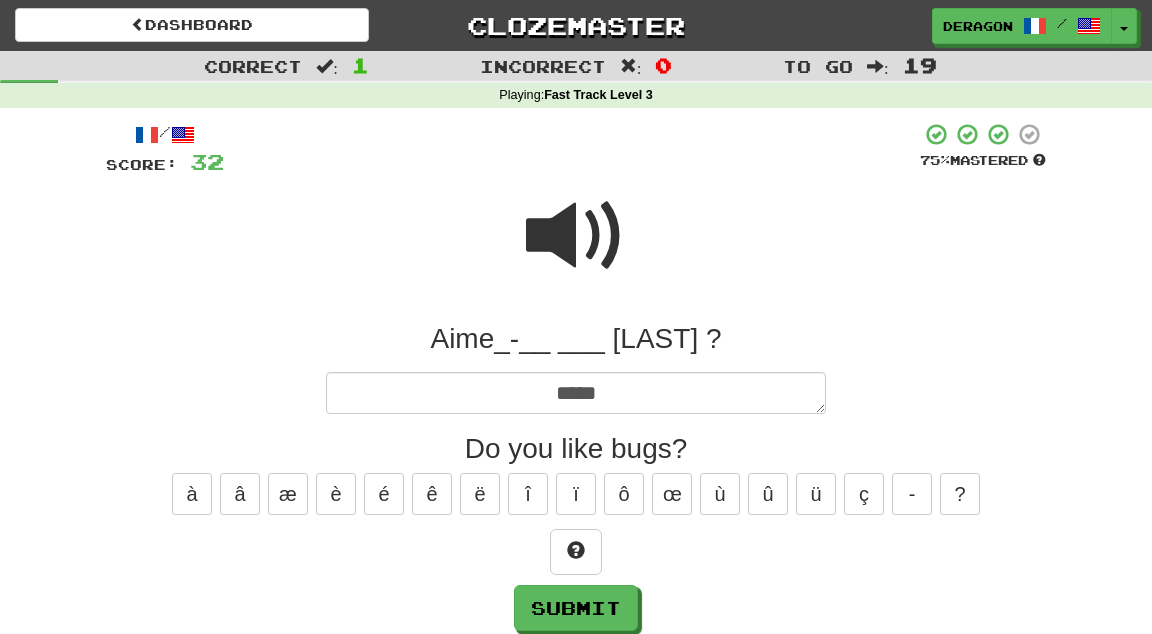 type on "*" 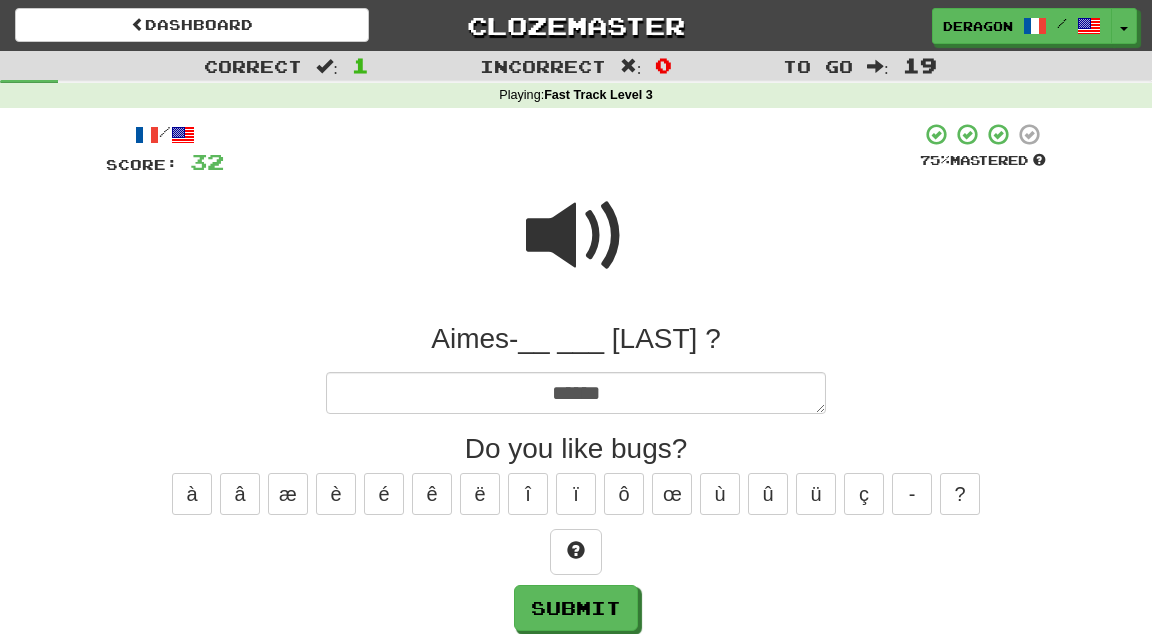 type on "*" 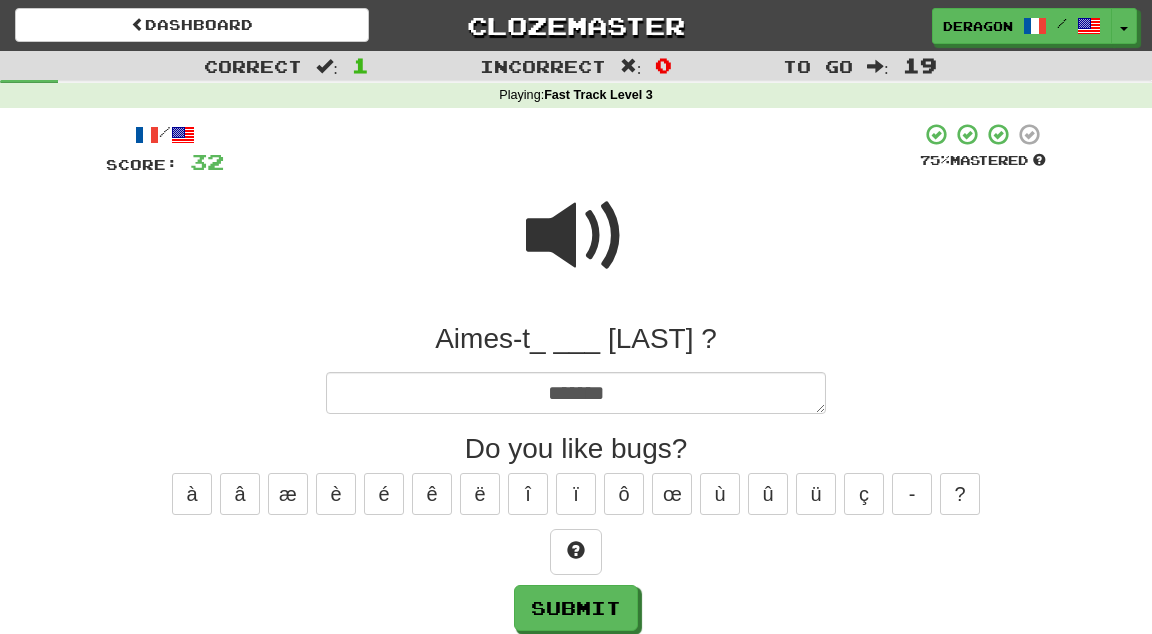 type on "*" 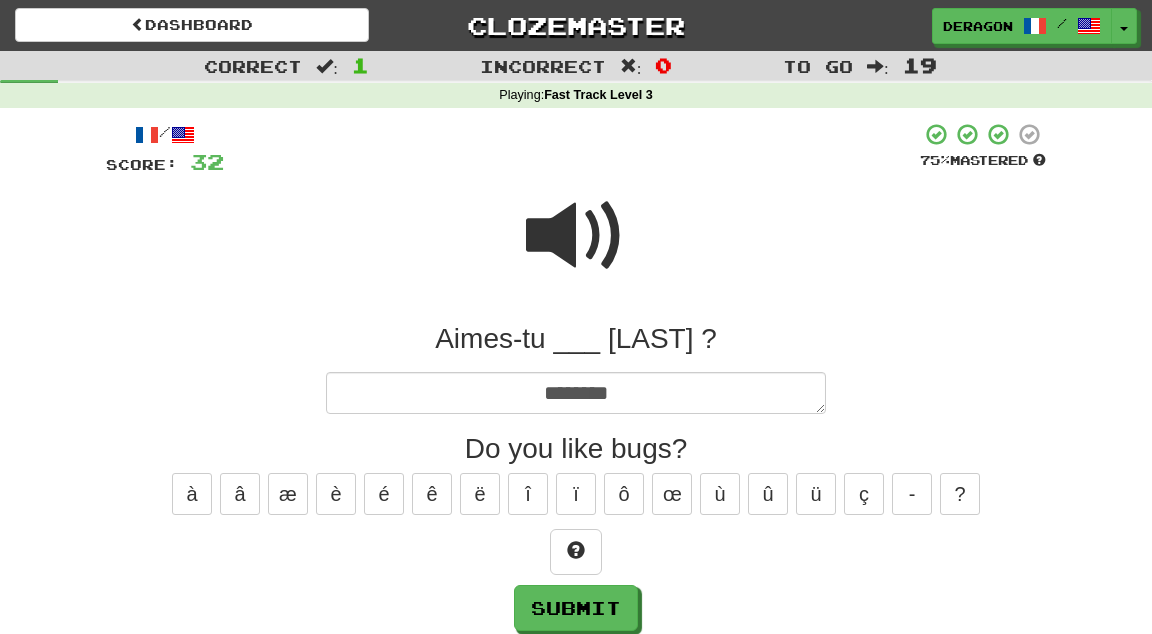 type on "*" 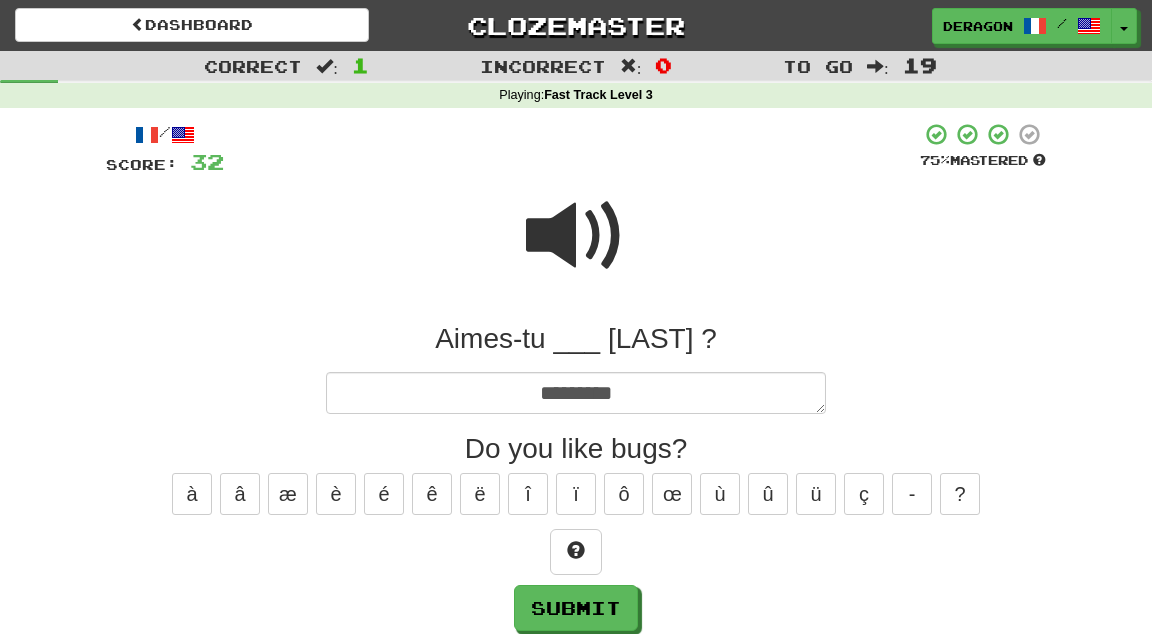 type on "*" 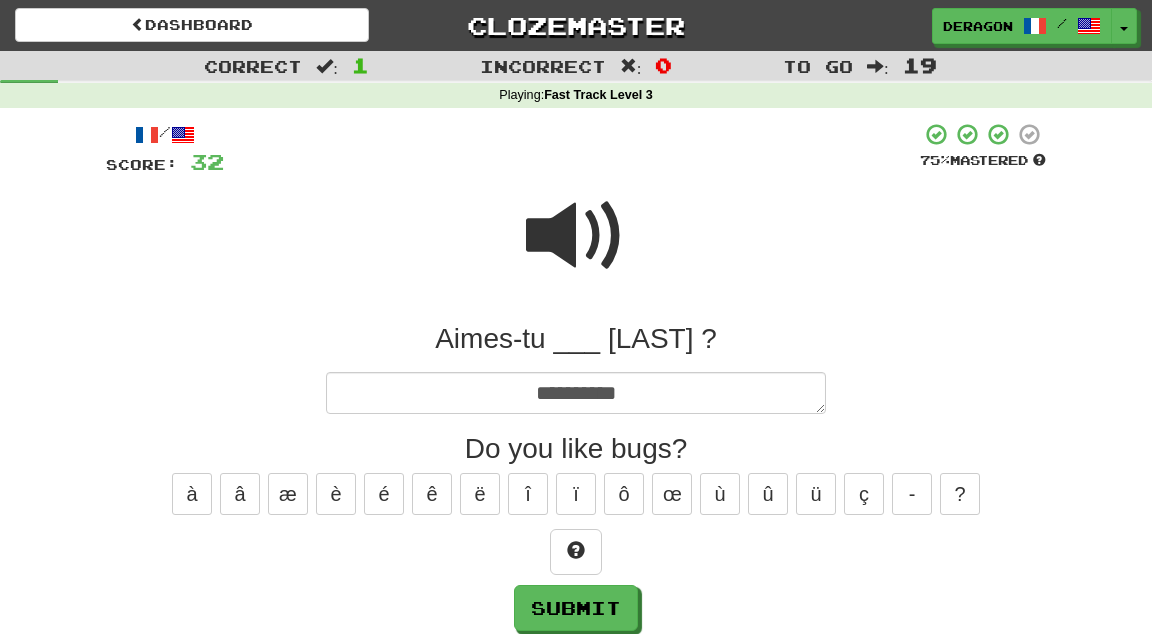 type on "**********" 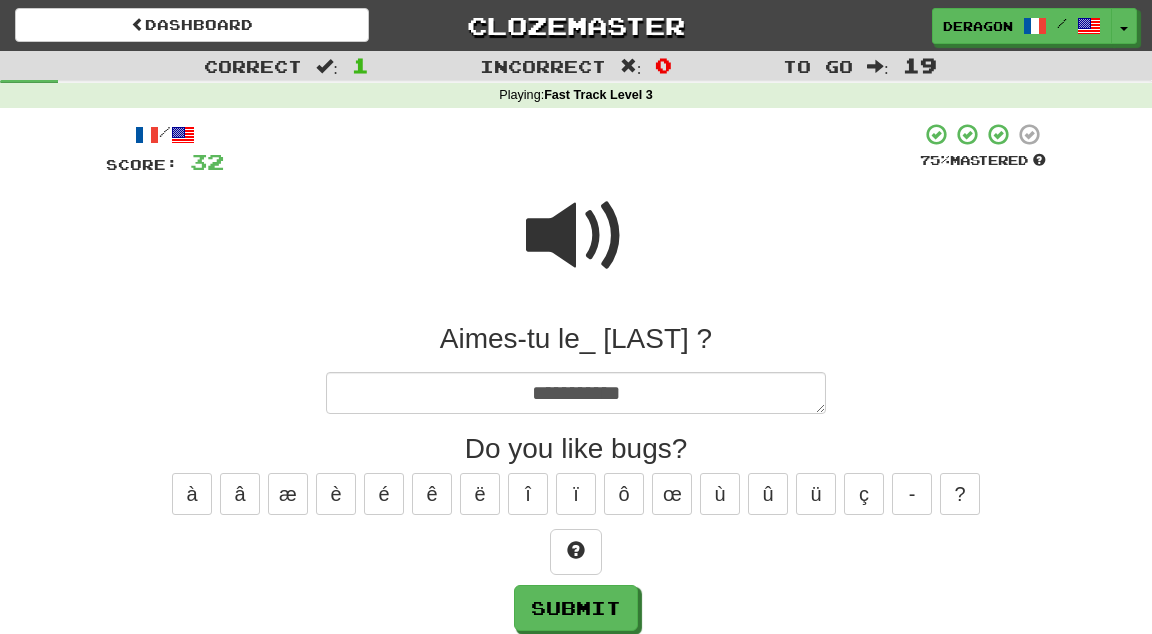 type on "*" 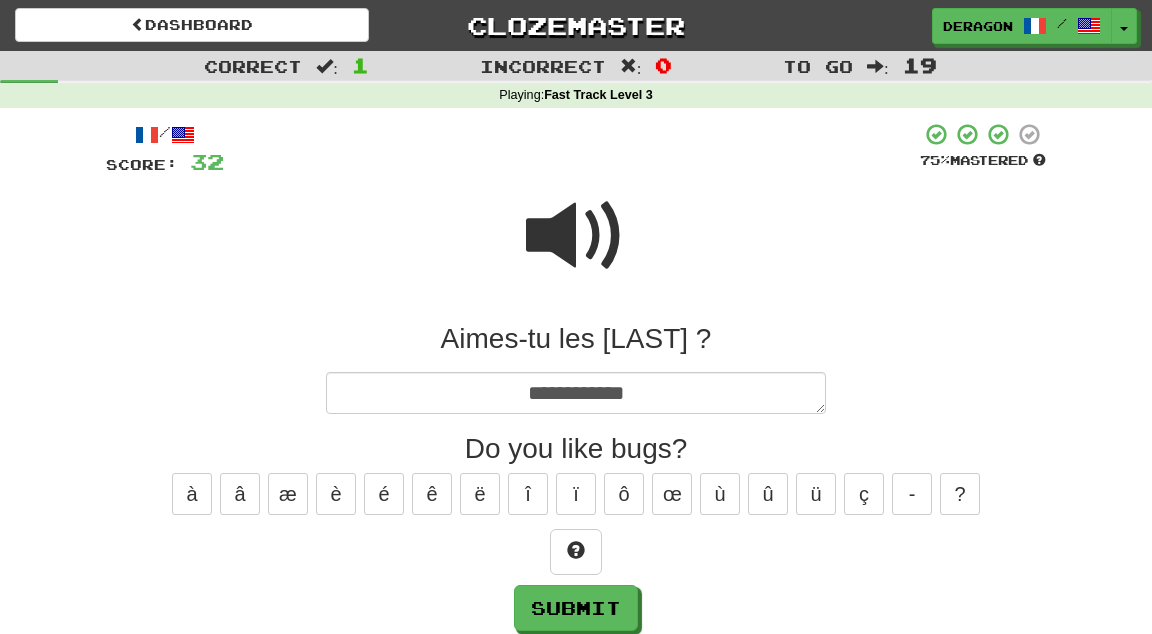 type on "*" 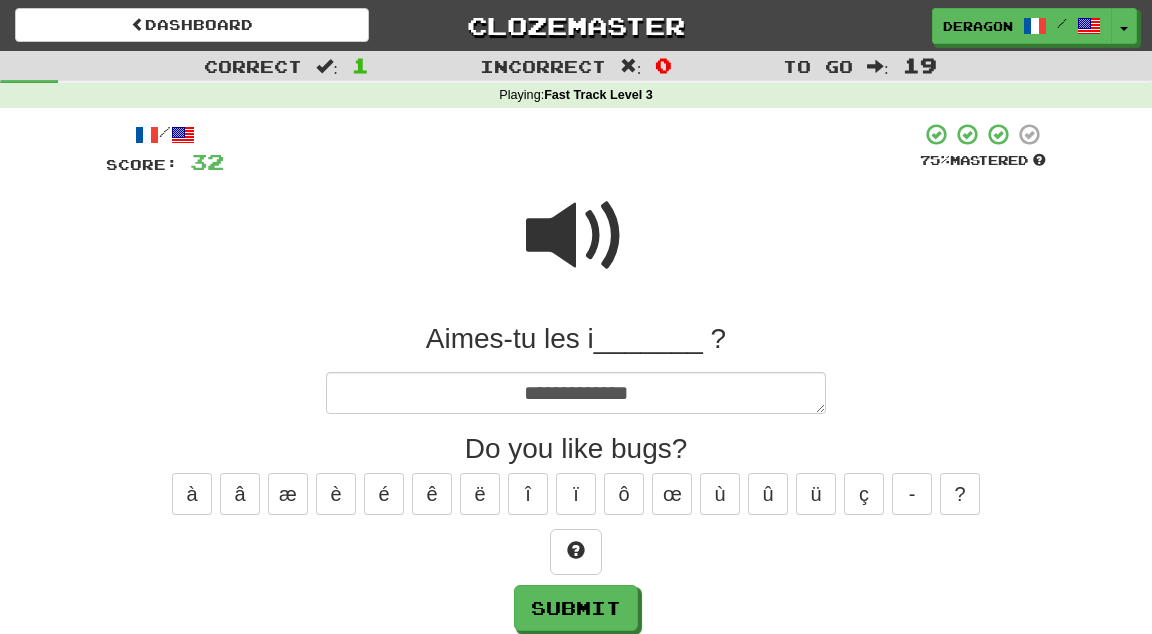 type on "*" 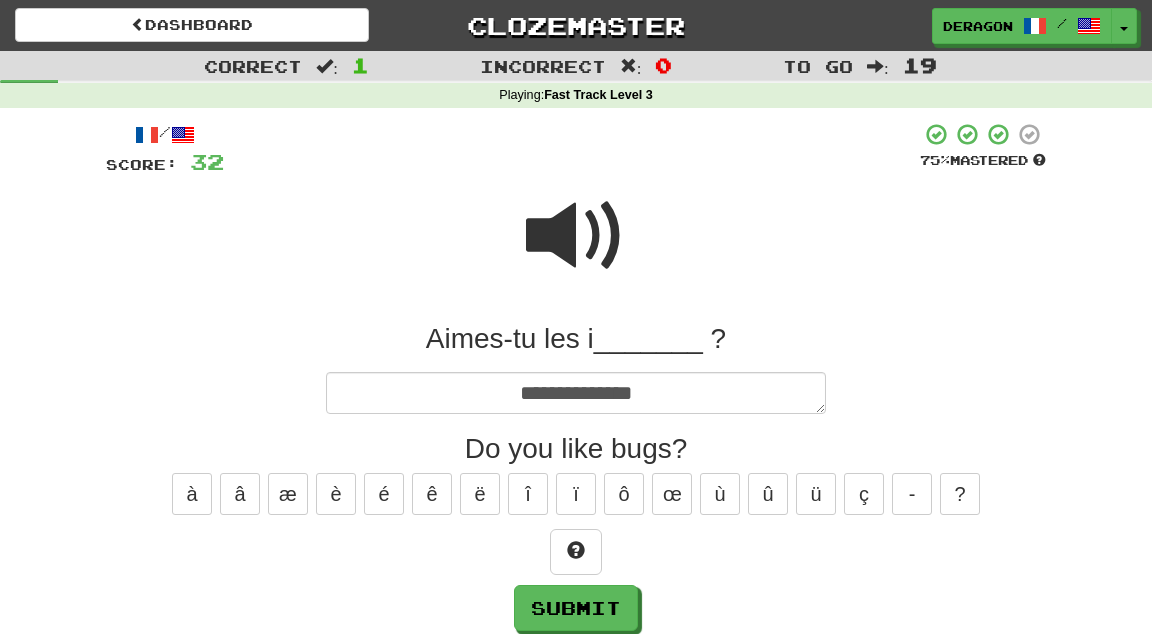 type on "*" 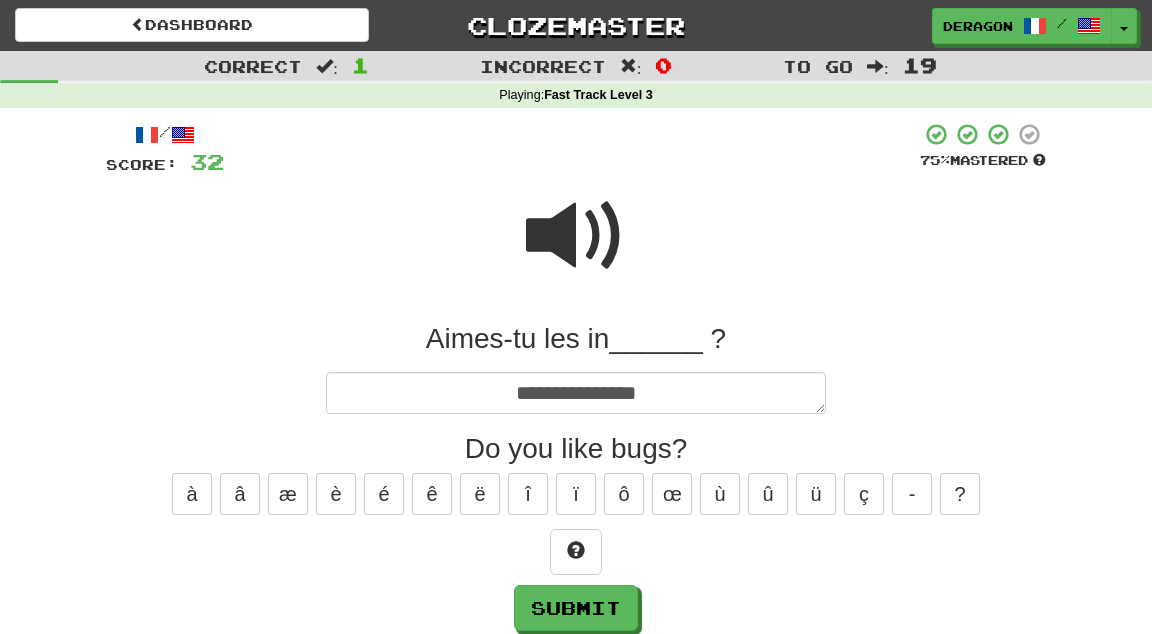 type on "*" 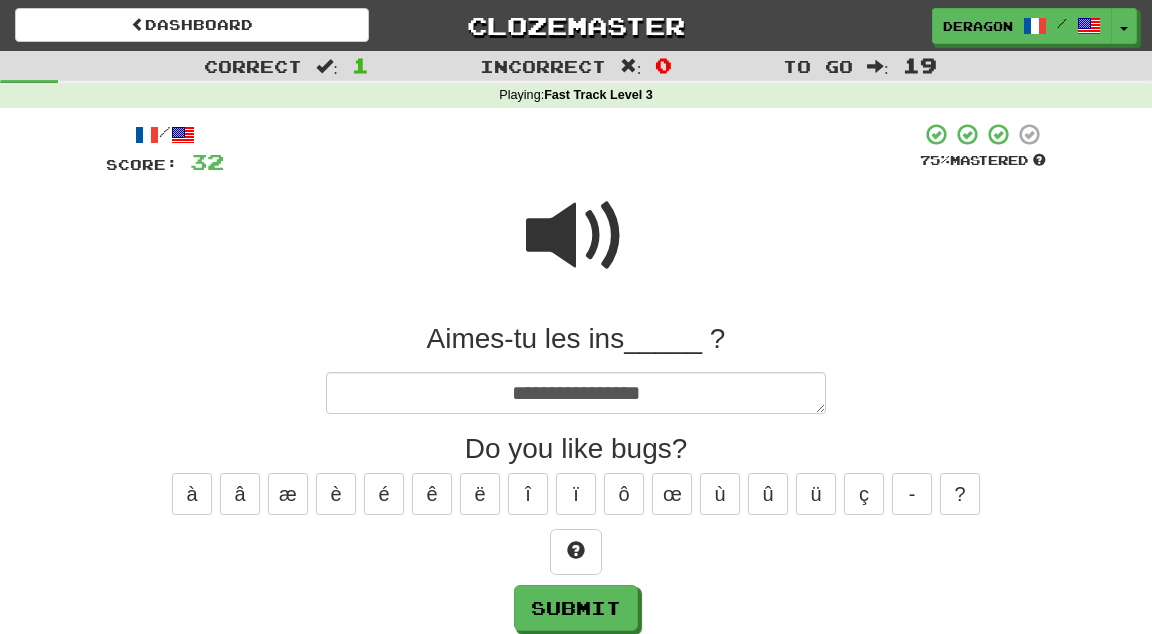 type on "*" 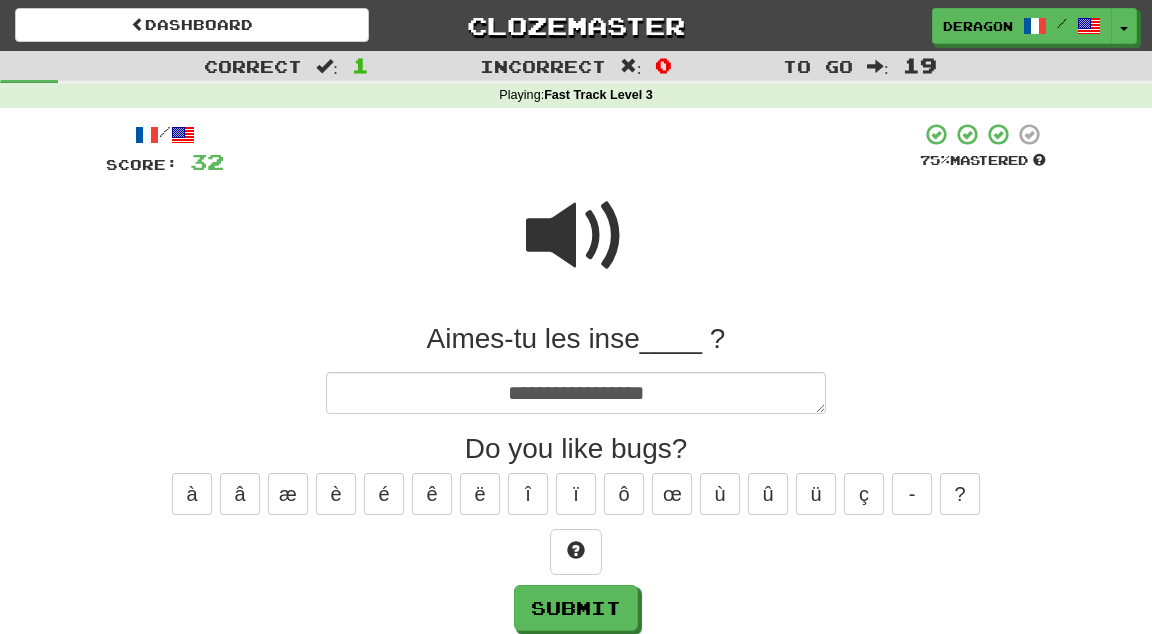 type on "*" 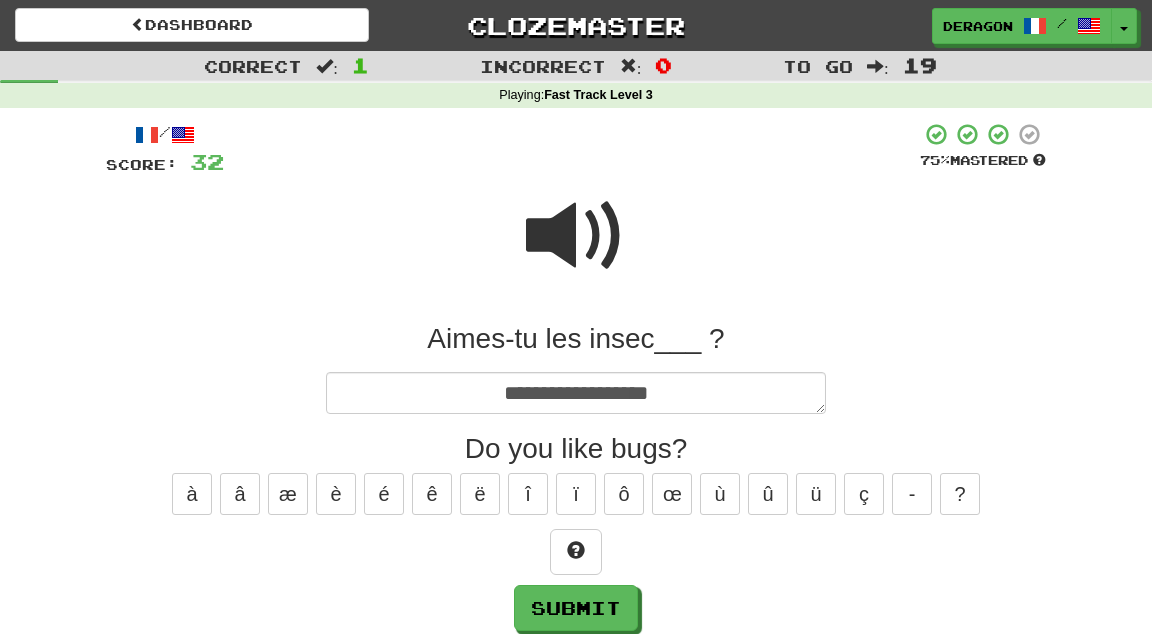 type on "*" 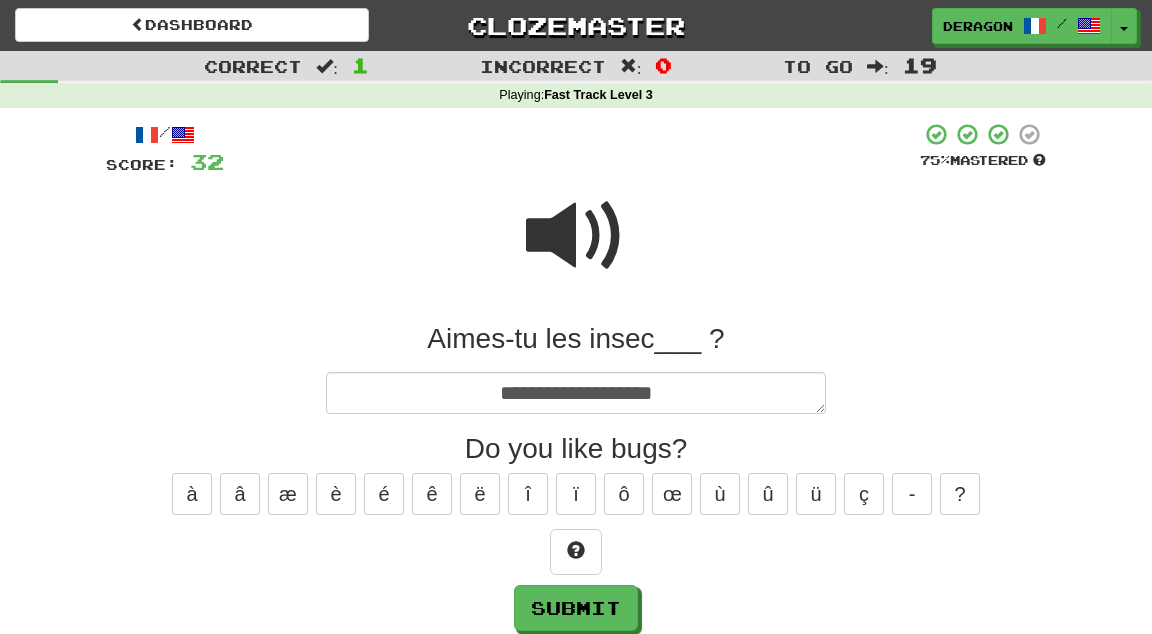 type on "*" 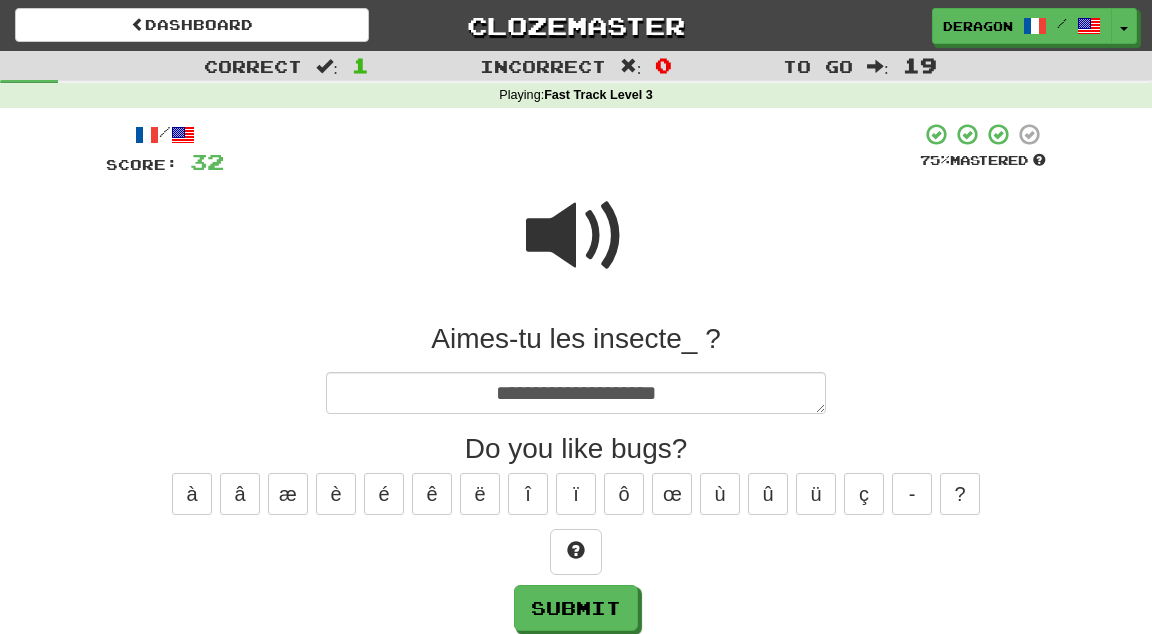 type on "*" 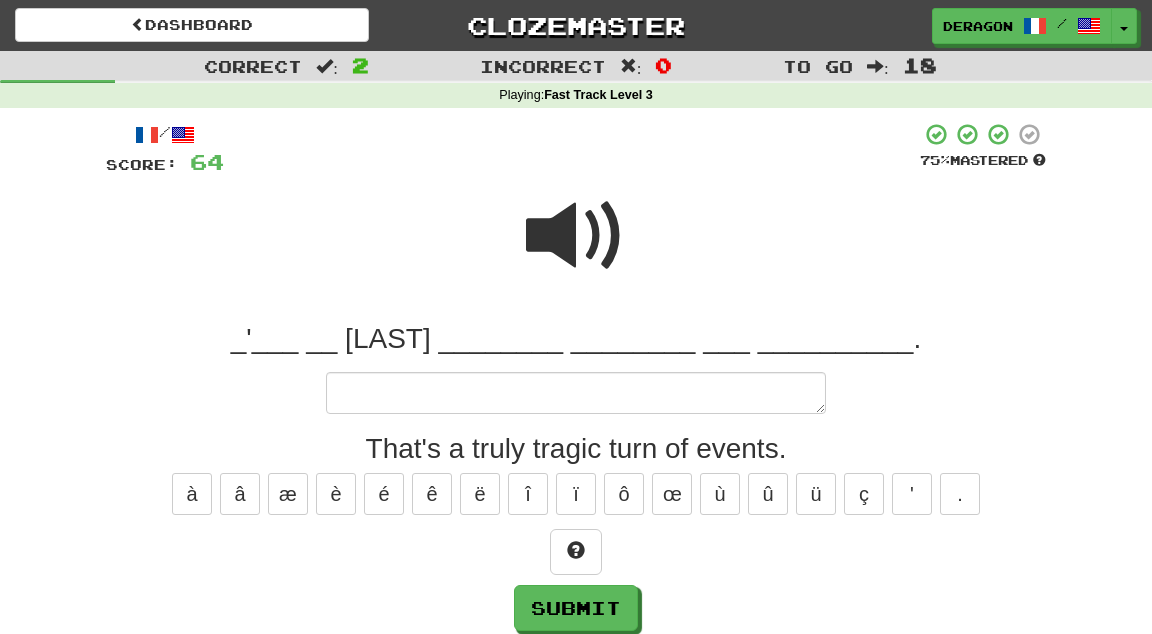 type on "*" 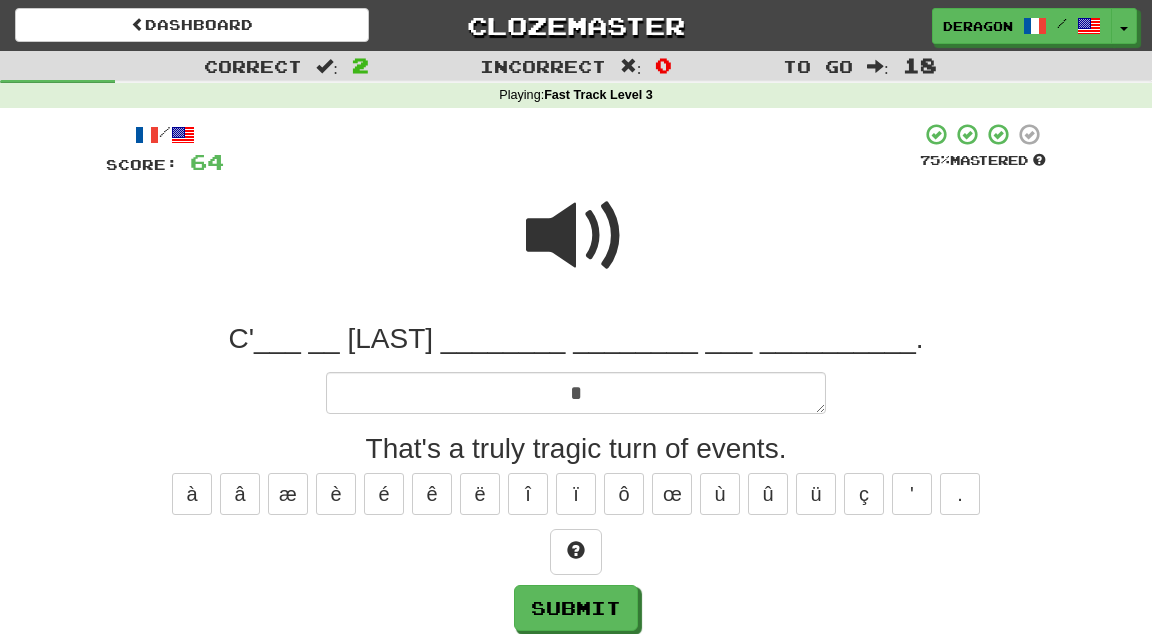 type on "*" 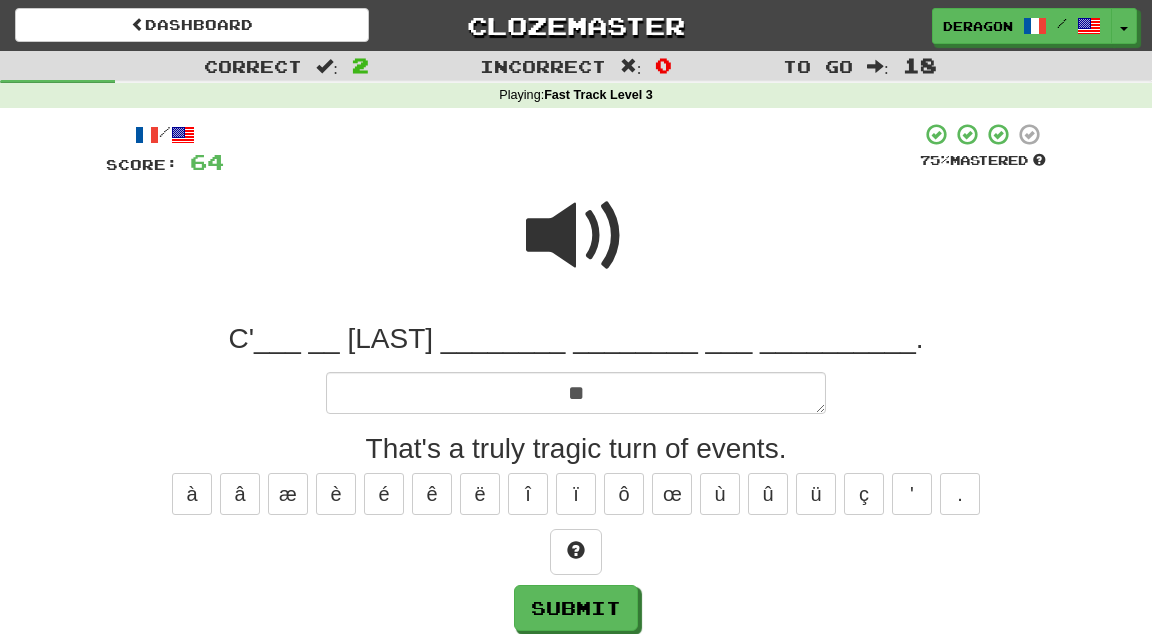 type on "***" 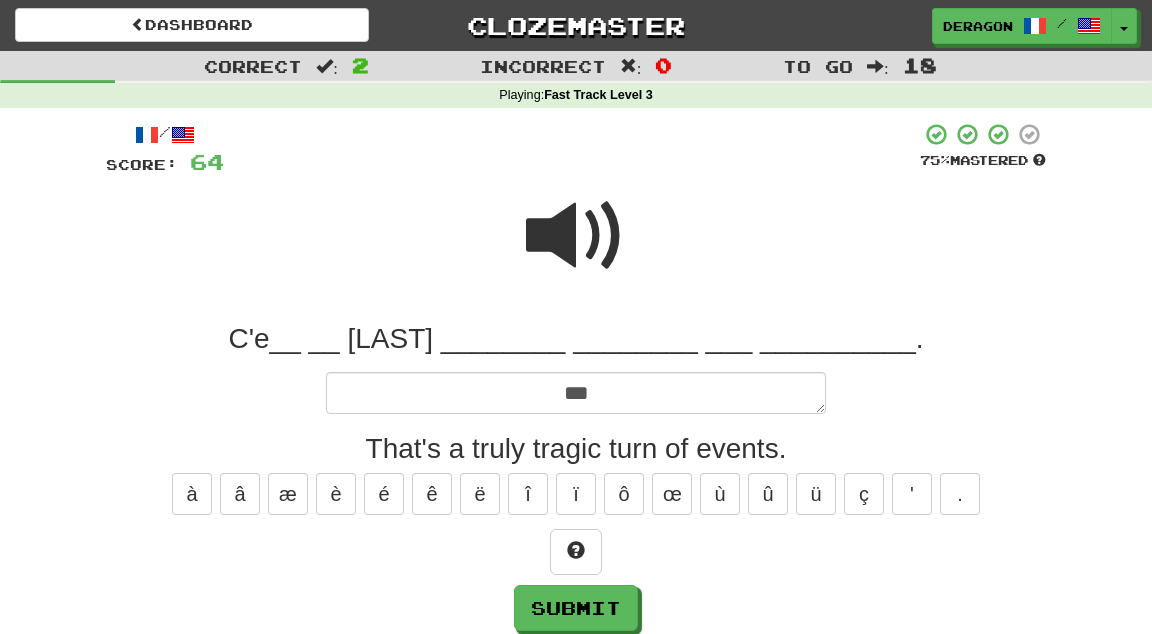 type on "*" 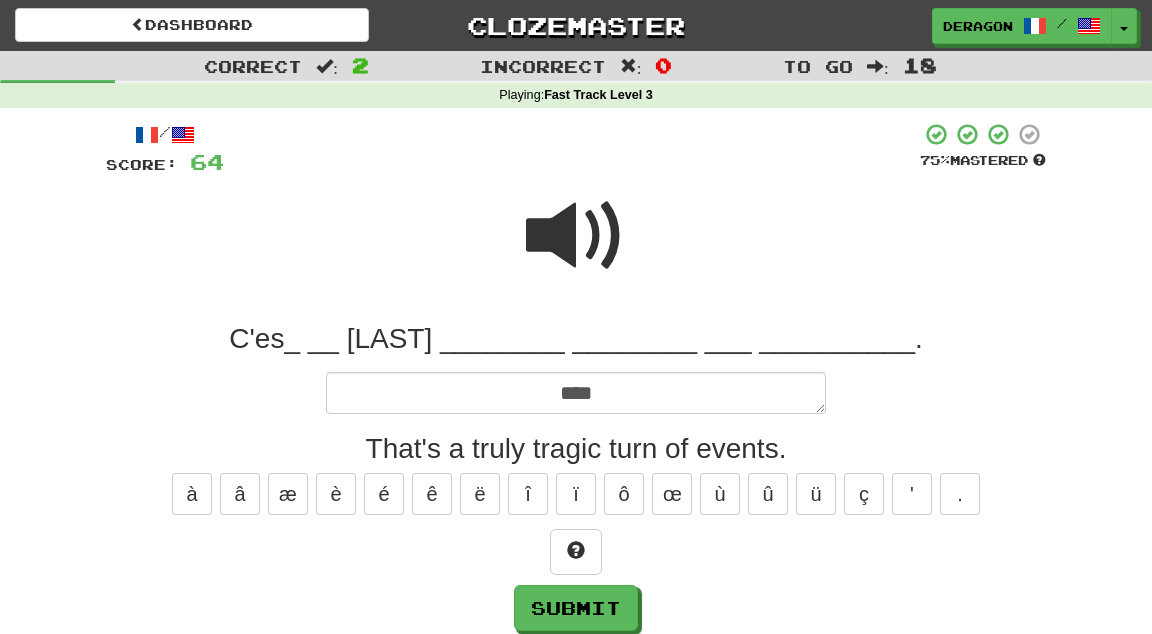 type on "*" 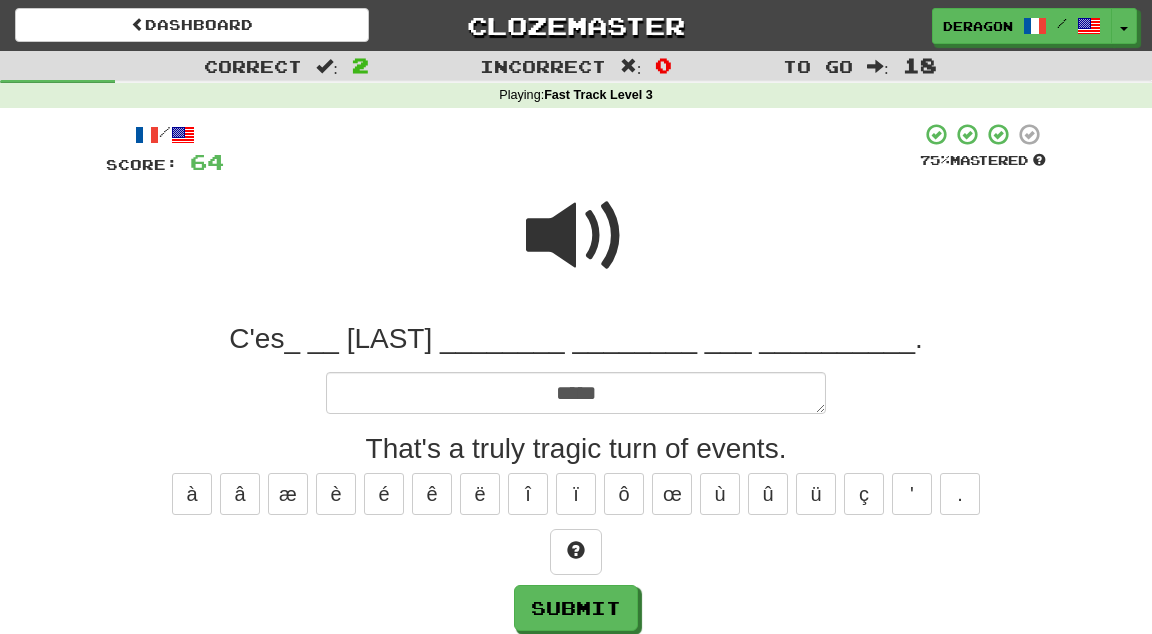 type on "*" 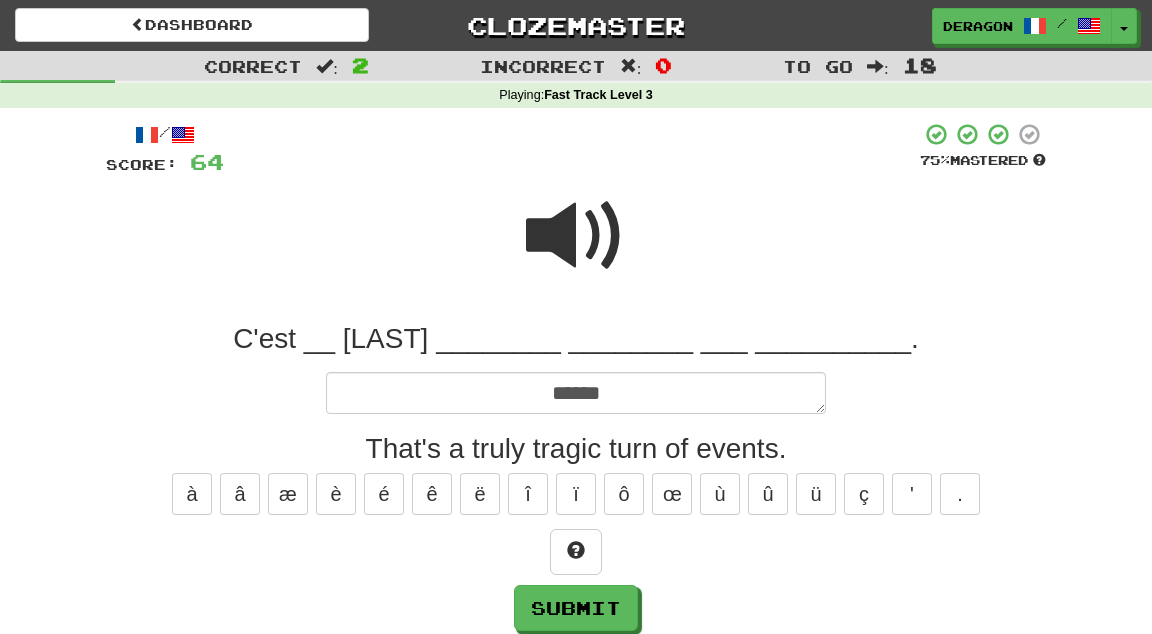 type on "*" 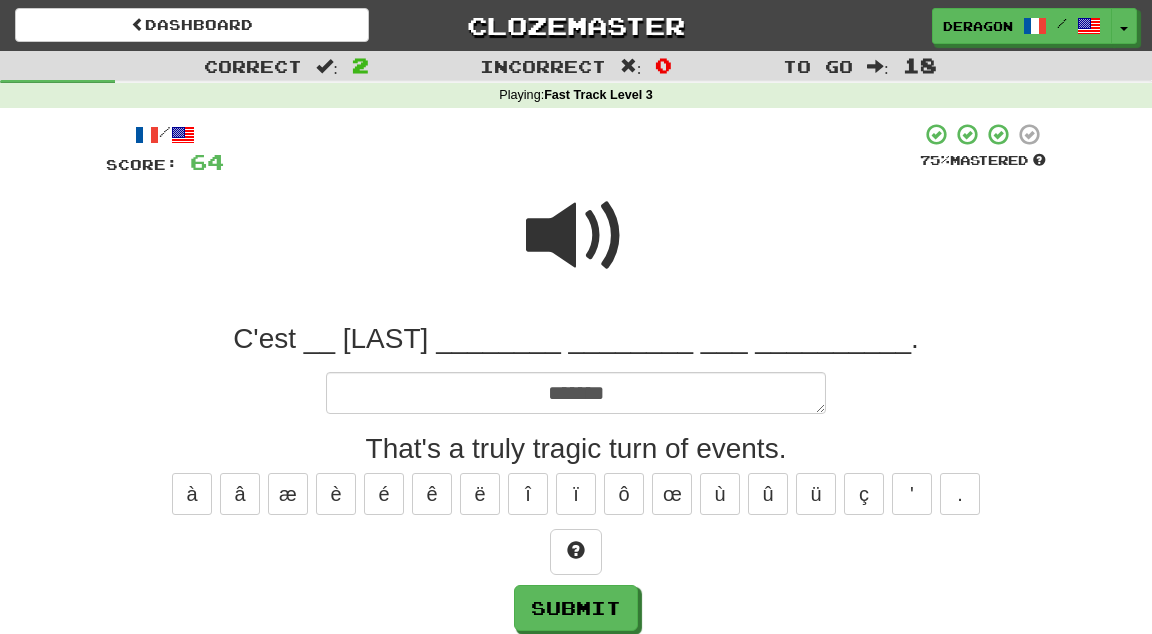 type on "*" 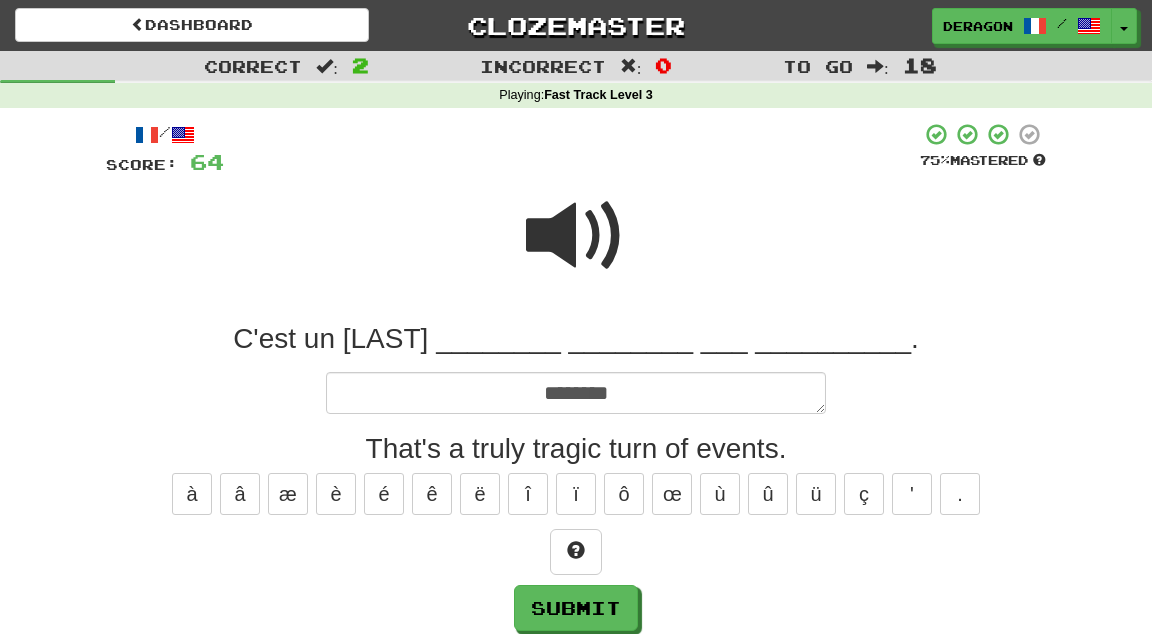 type on "*" 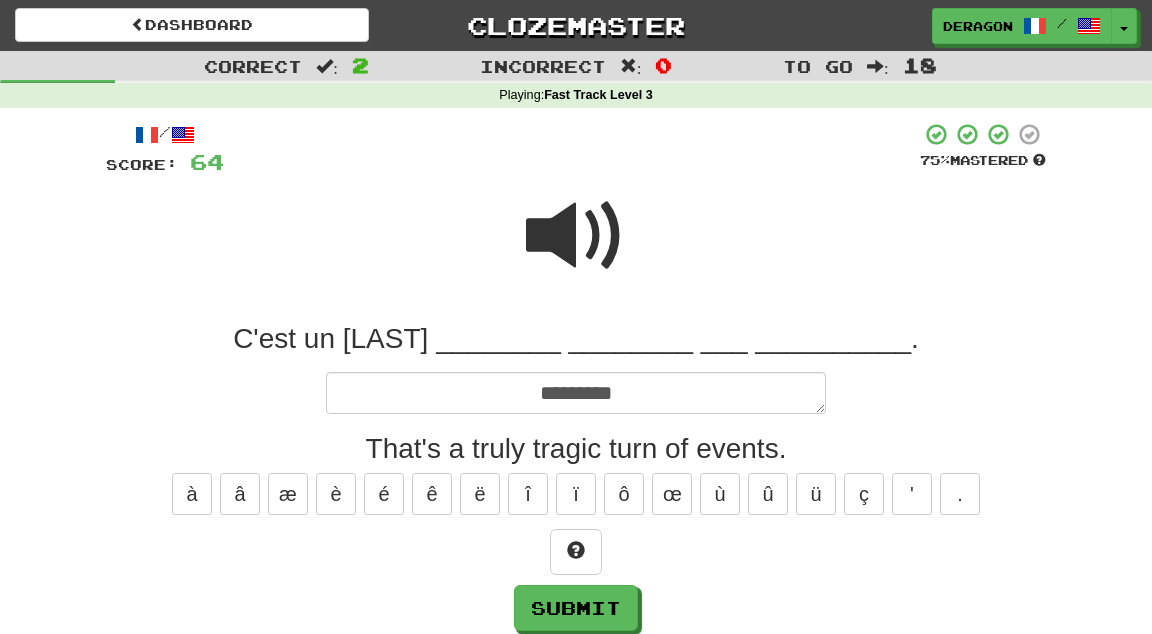 type on "*" 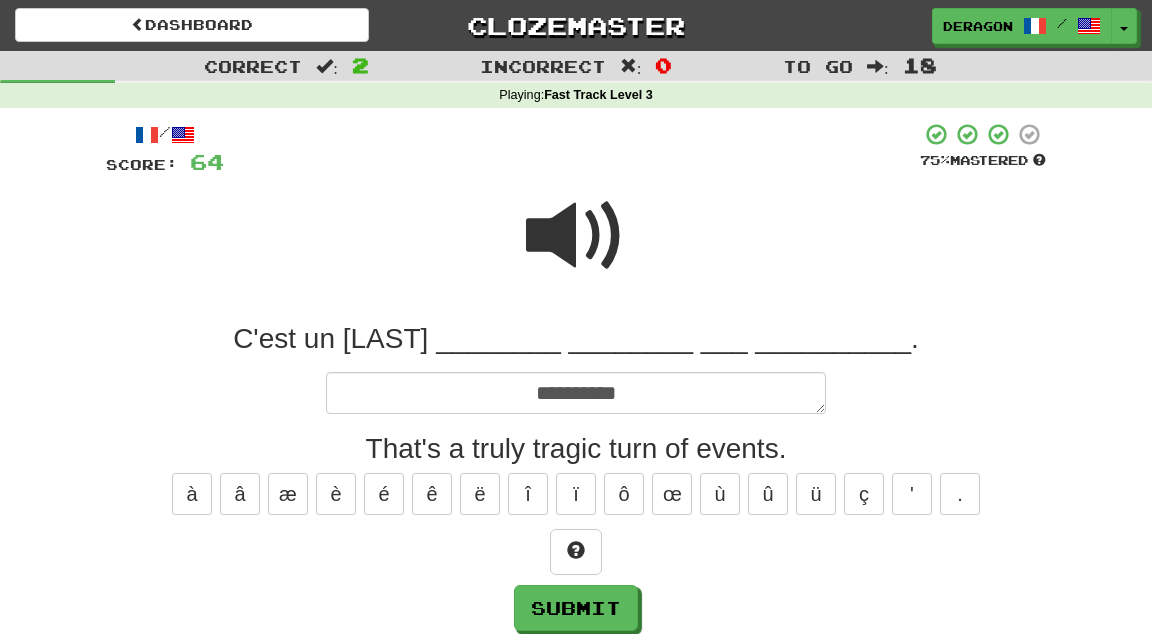 type on "*" 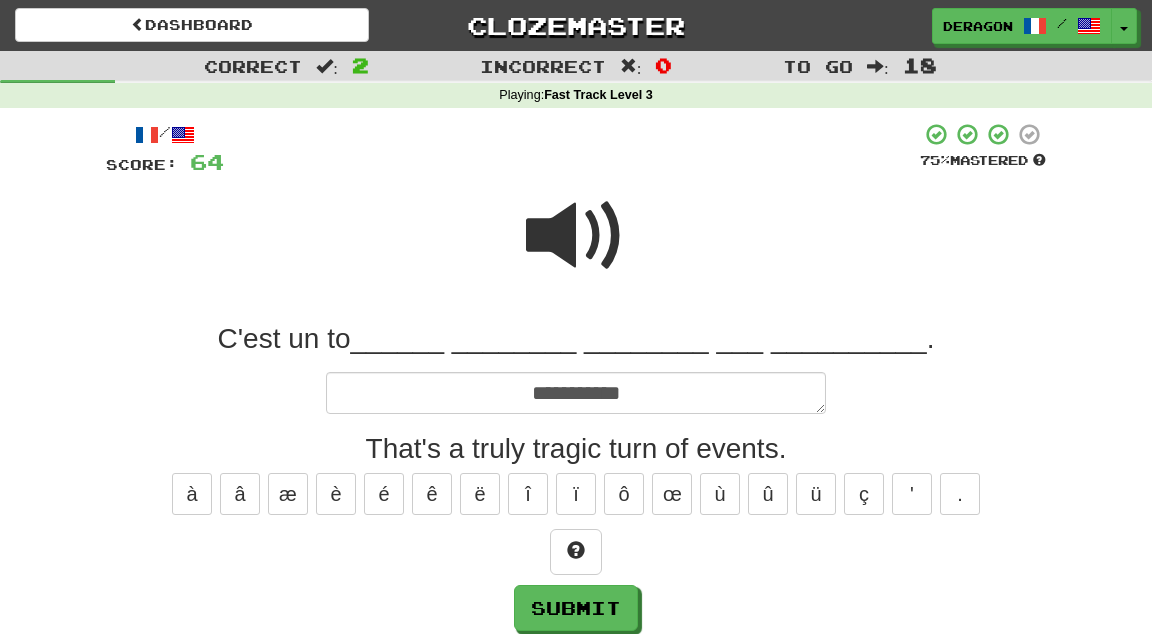 type on "*" 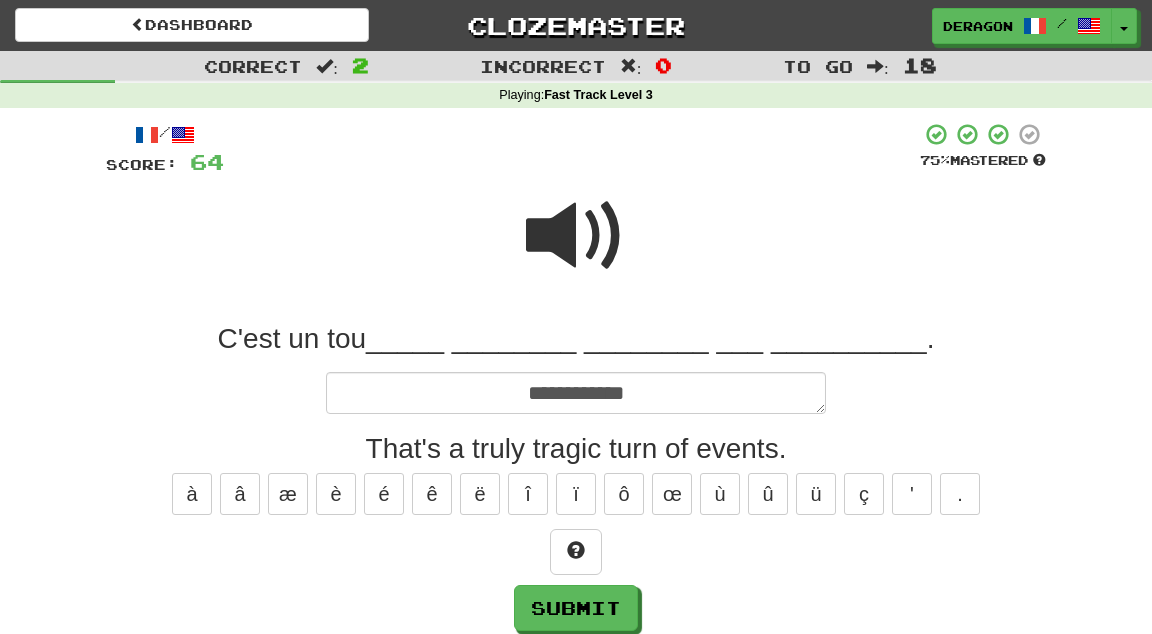 type on "*" 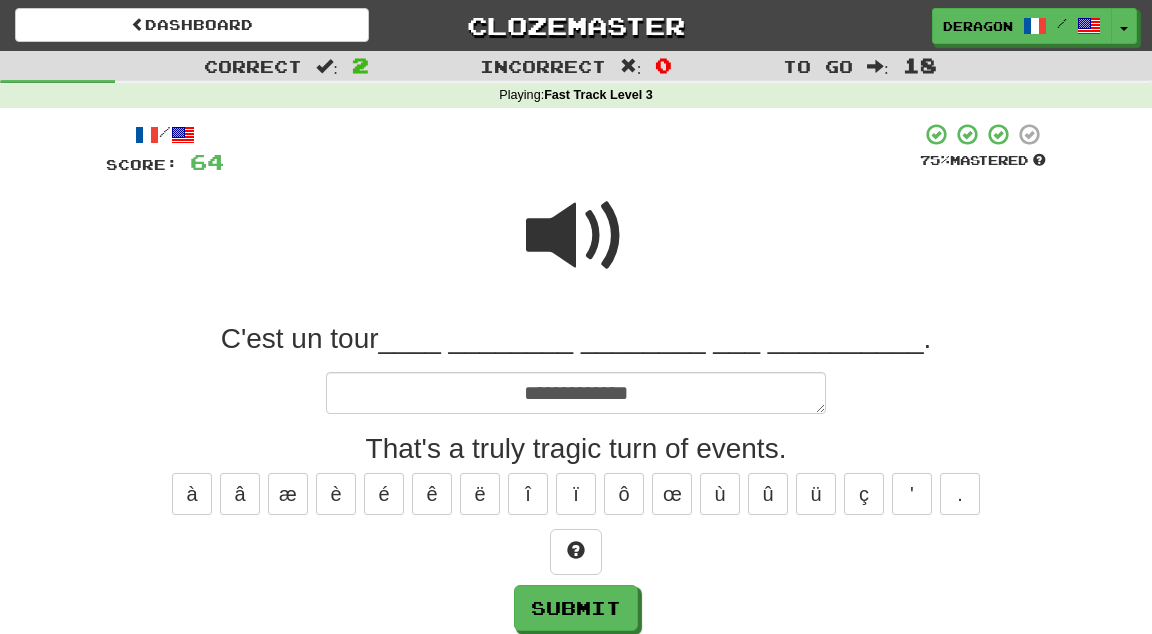 type on "*" 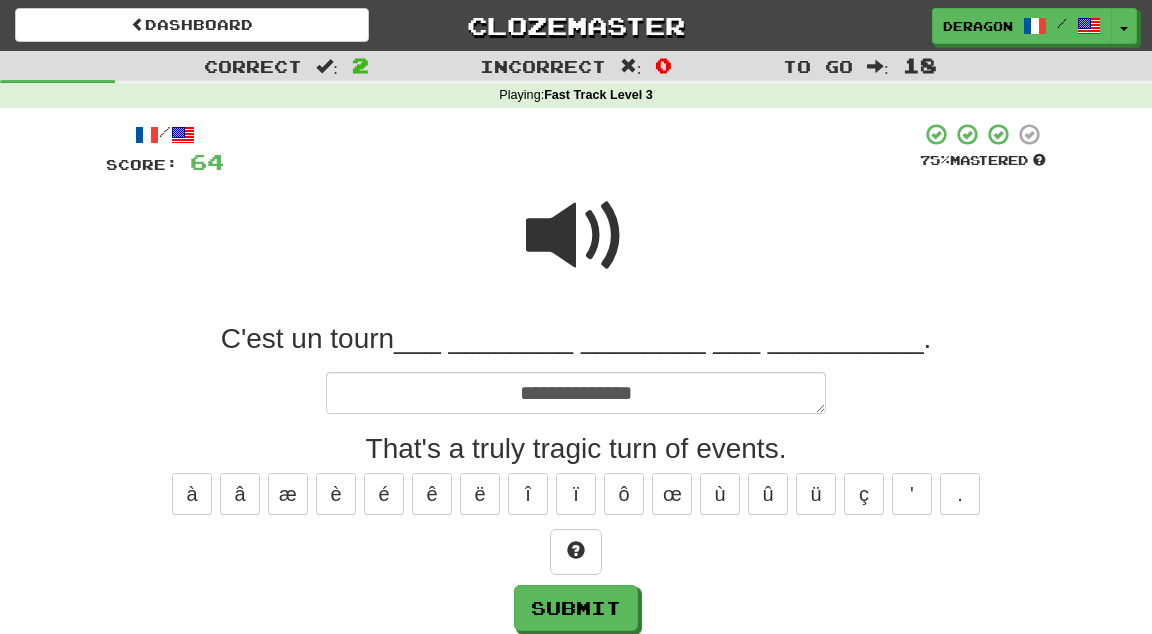 type on "*" 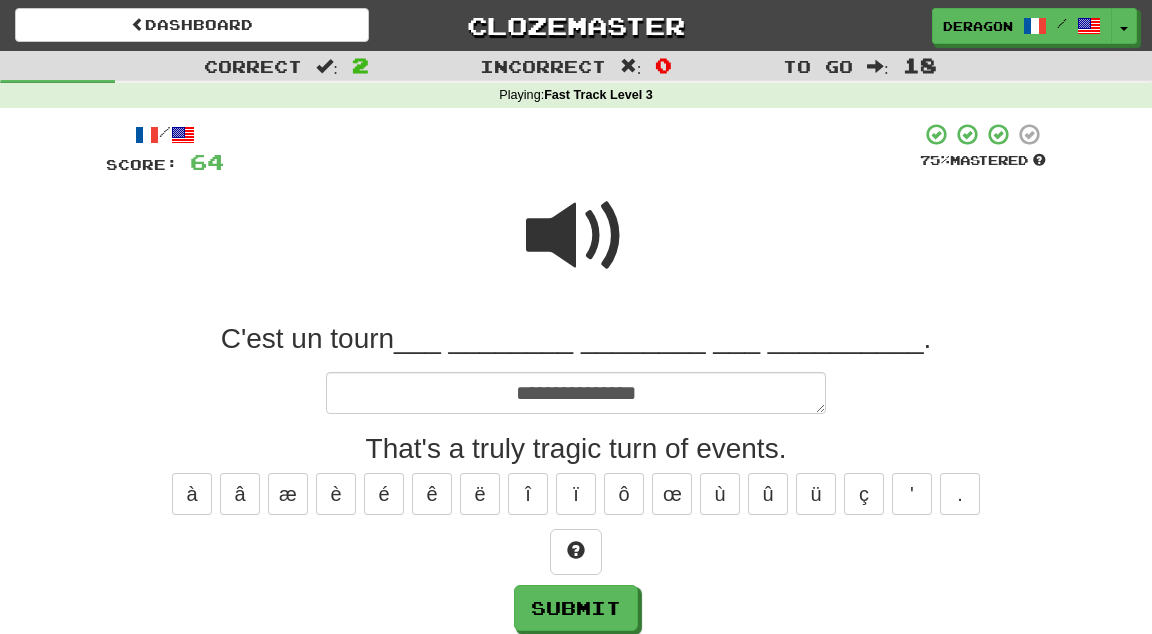 type on "*" 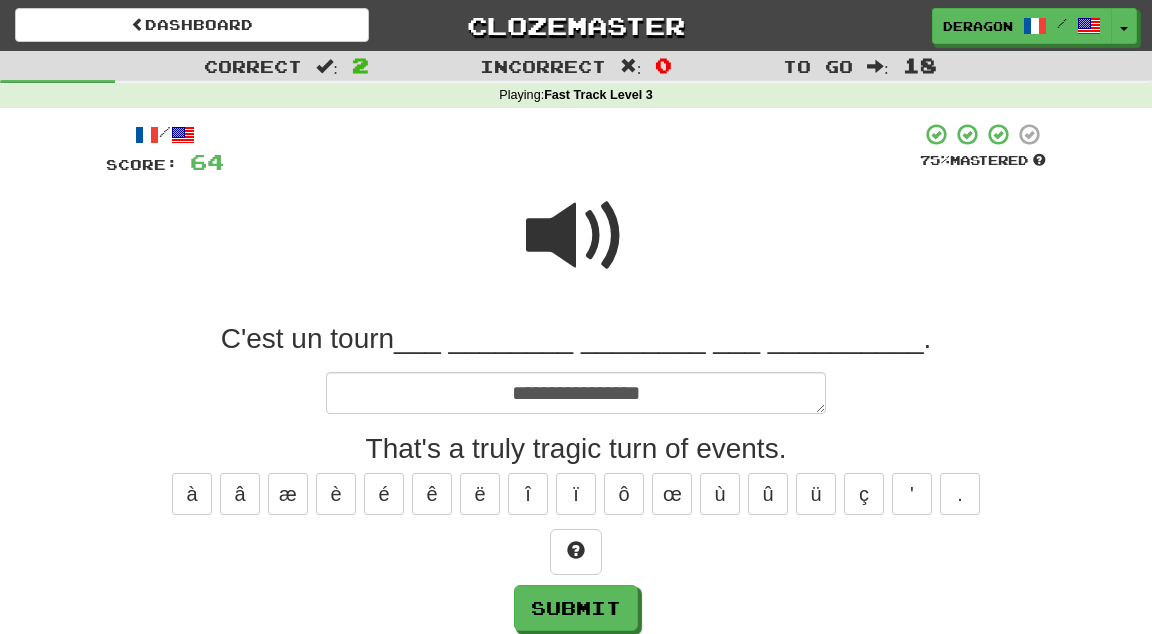 type on "*" 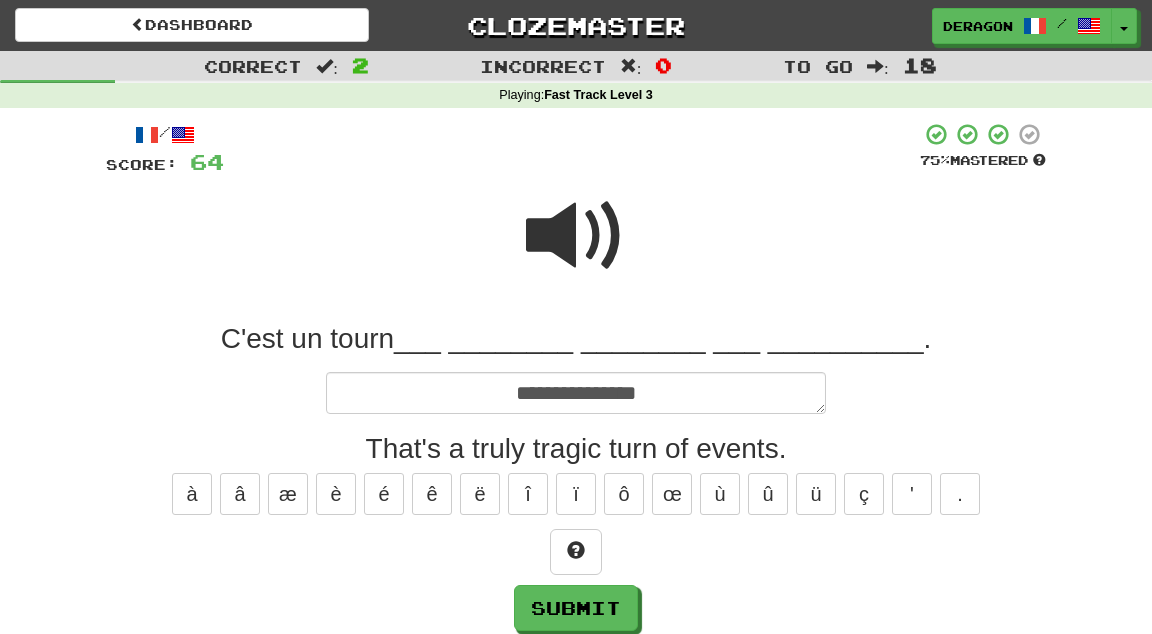 type on "*" 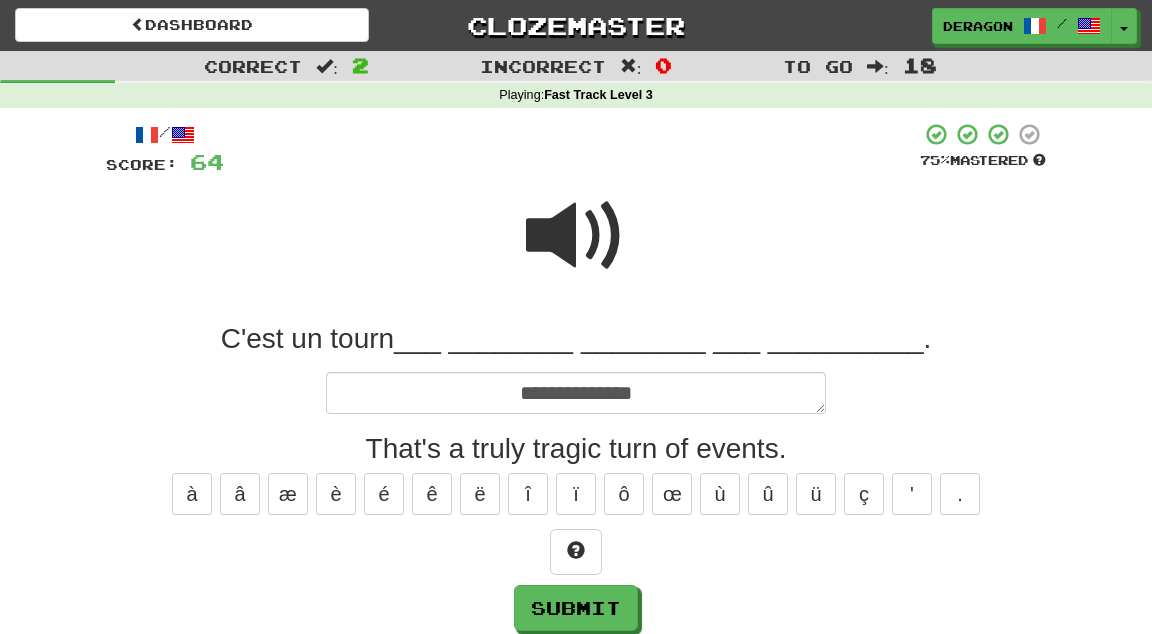 type on "*" 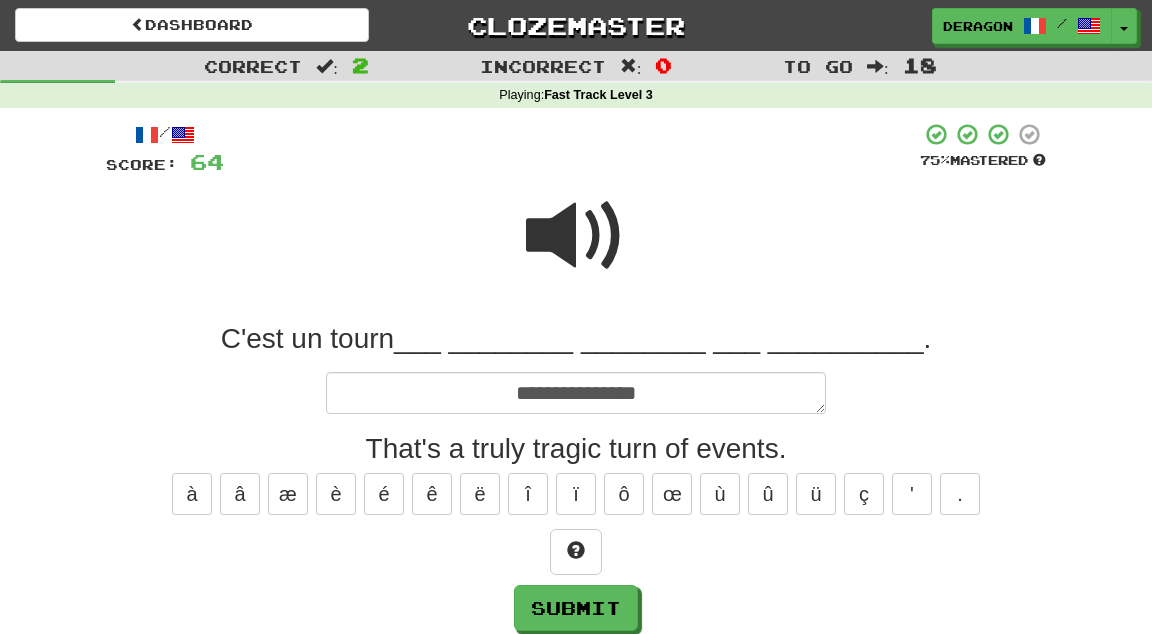 type on "*" 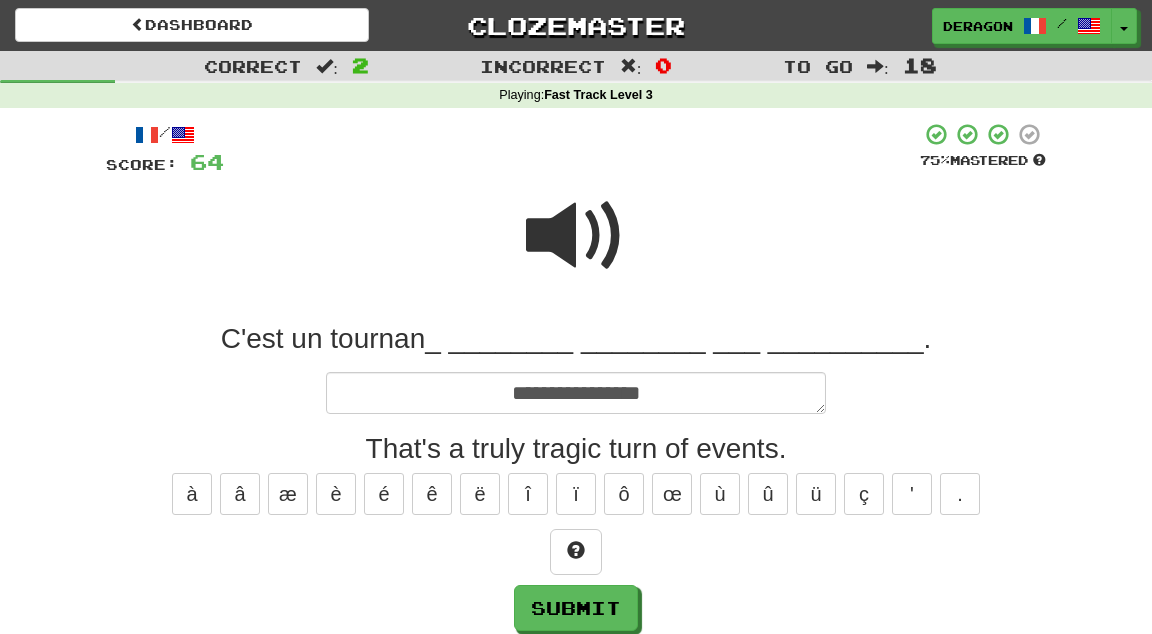 type 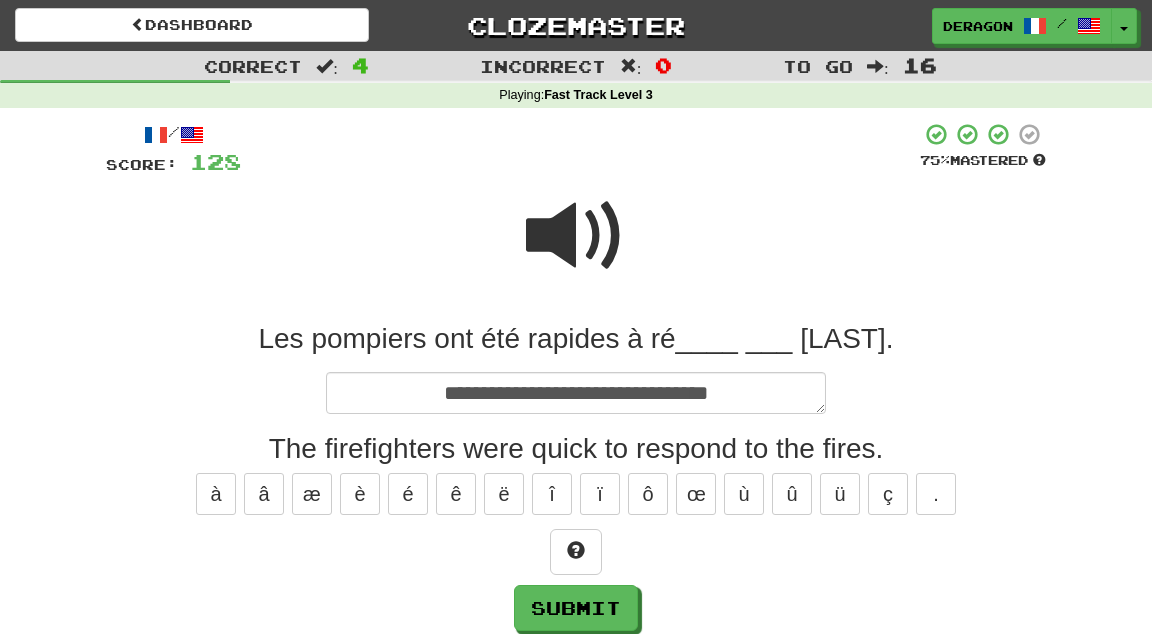click at bounding box center (576, 236) 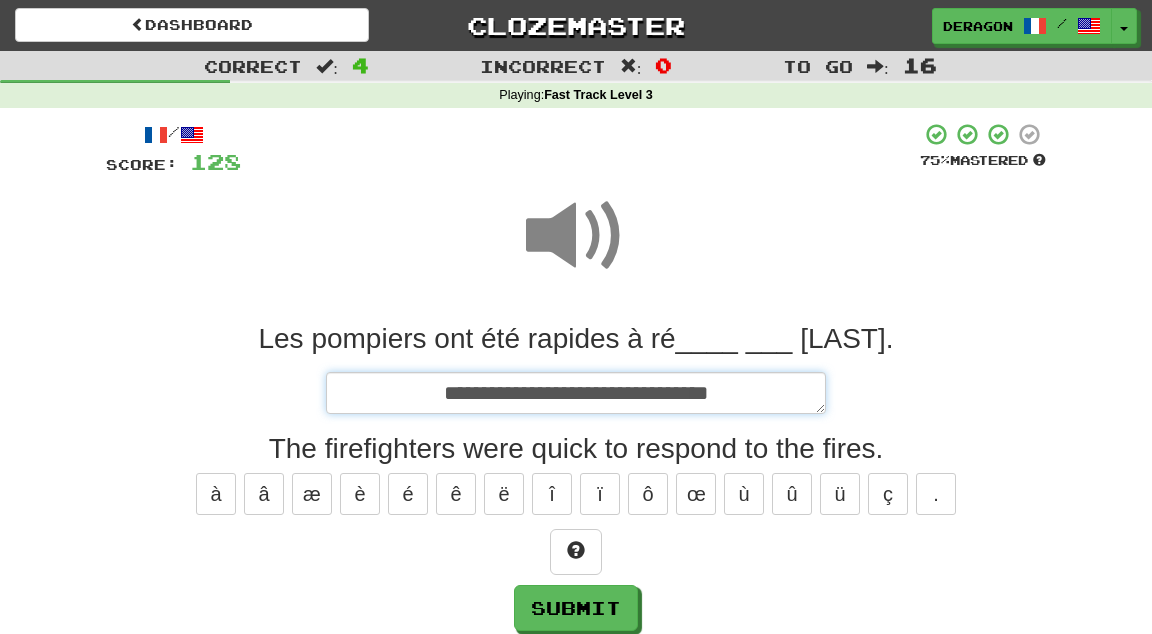 click on "**********" at bounding box center (576, 393) 